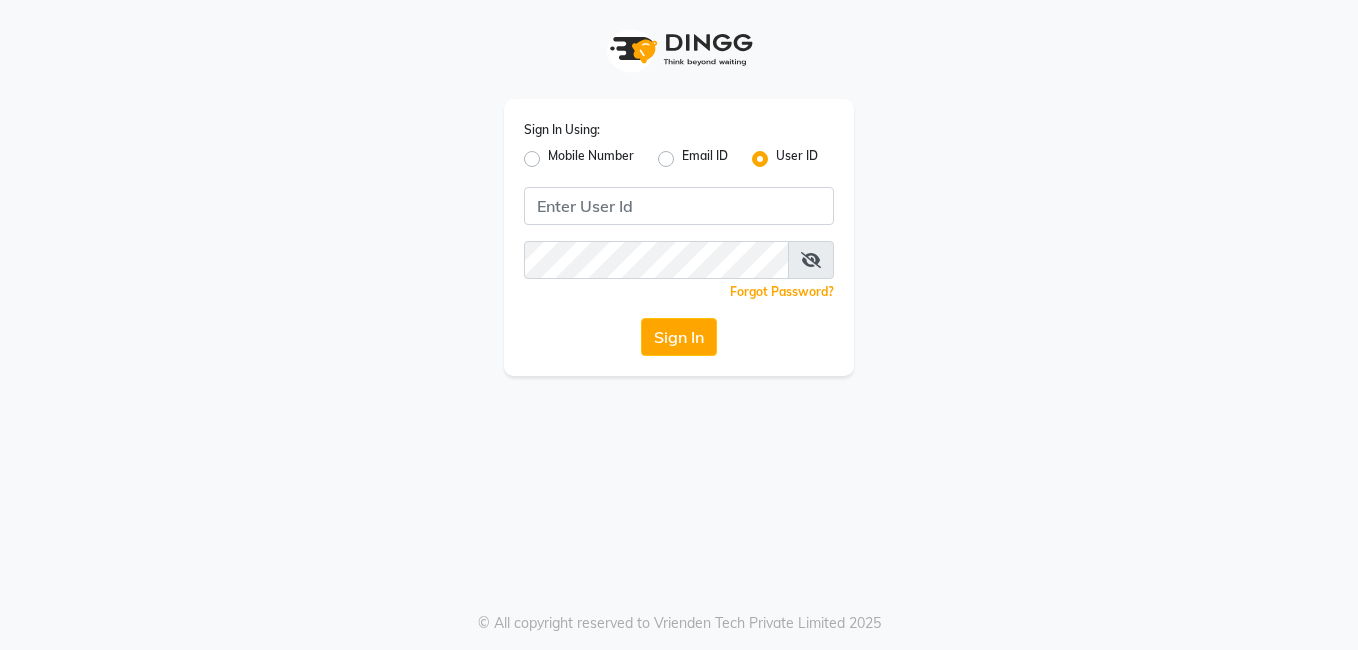 scroll, scrollTop: 0, scrollLeft: 0, axis: both 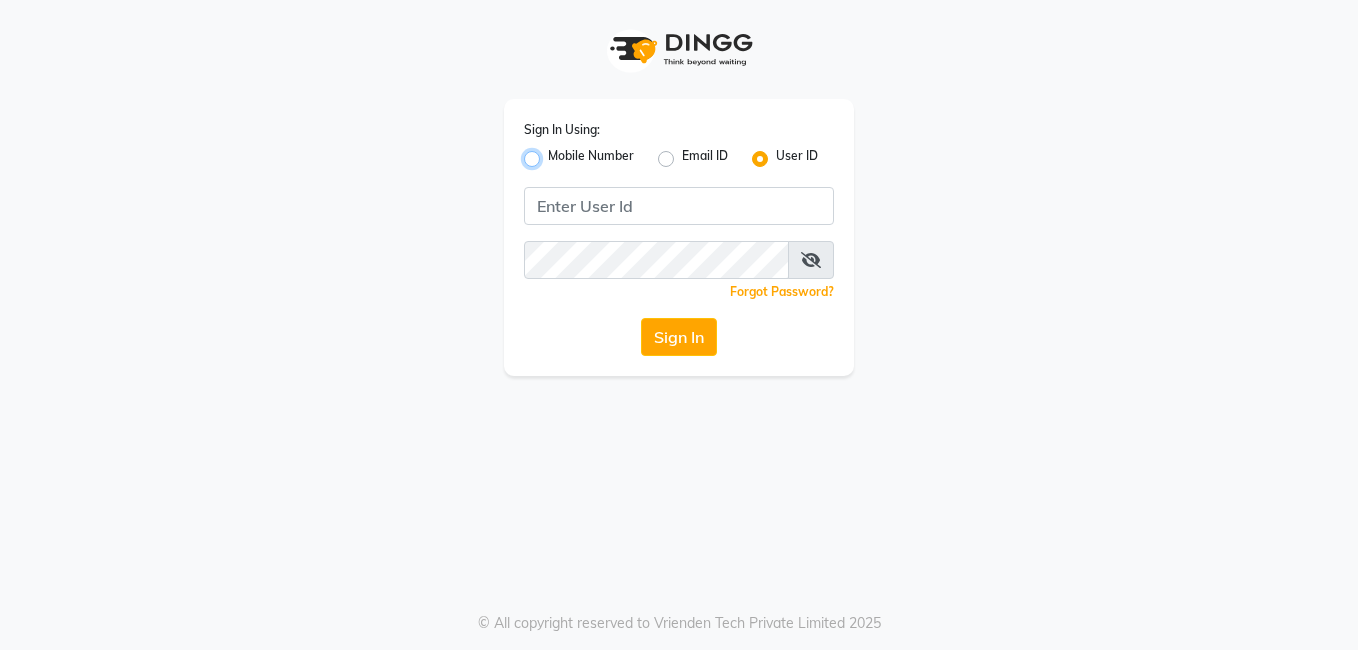click on "Mobile Number" at bounding box center [554, 153] 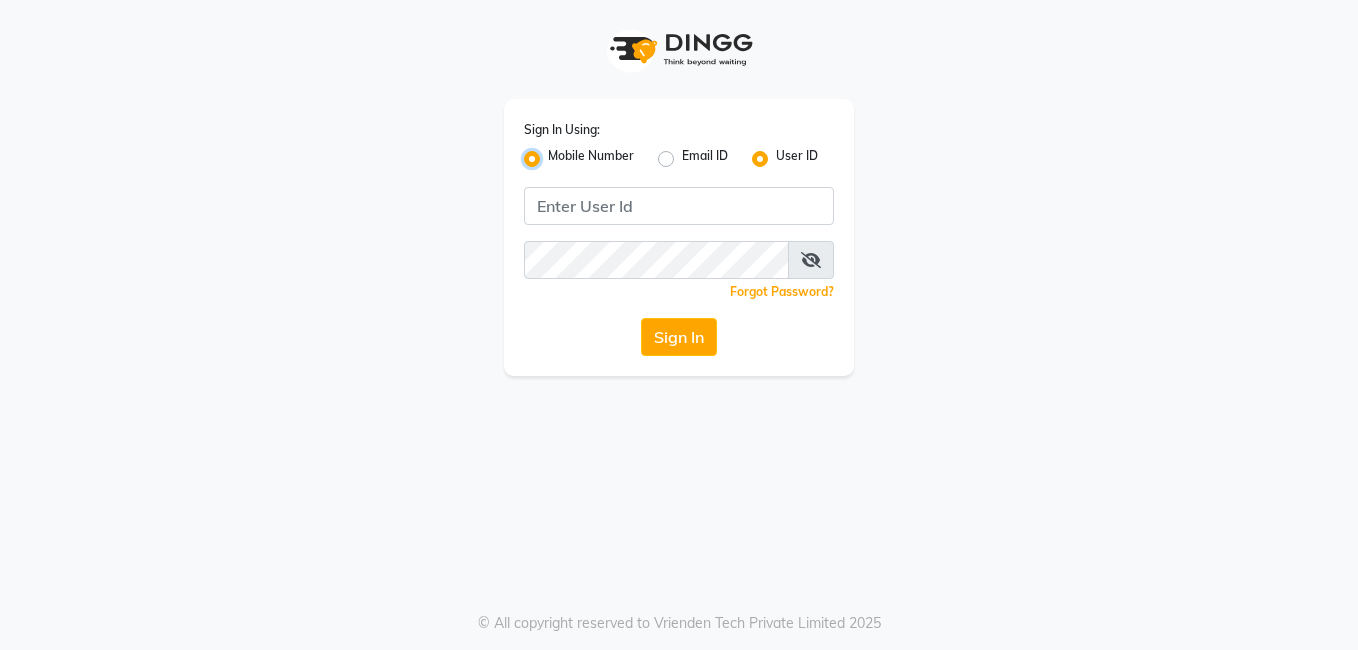 radio on "false" 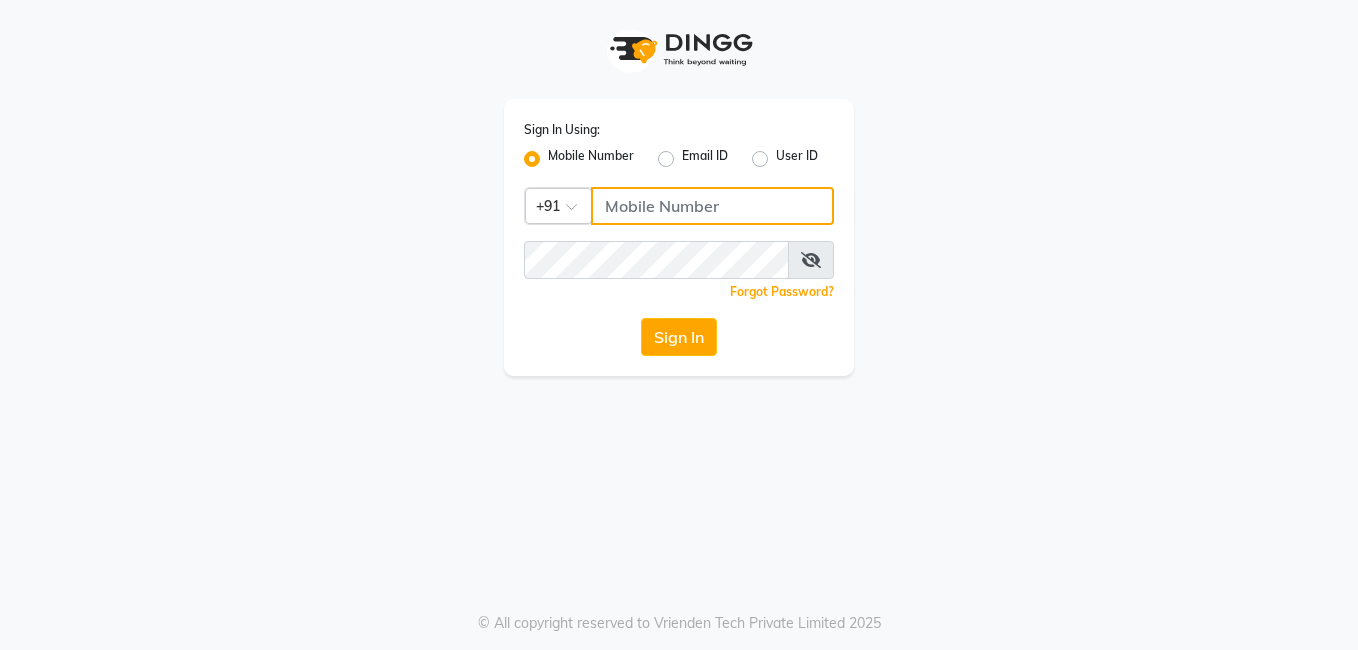 click 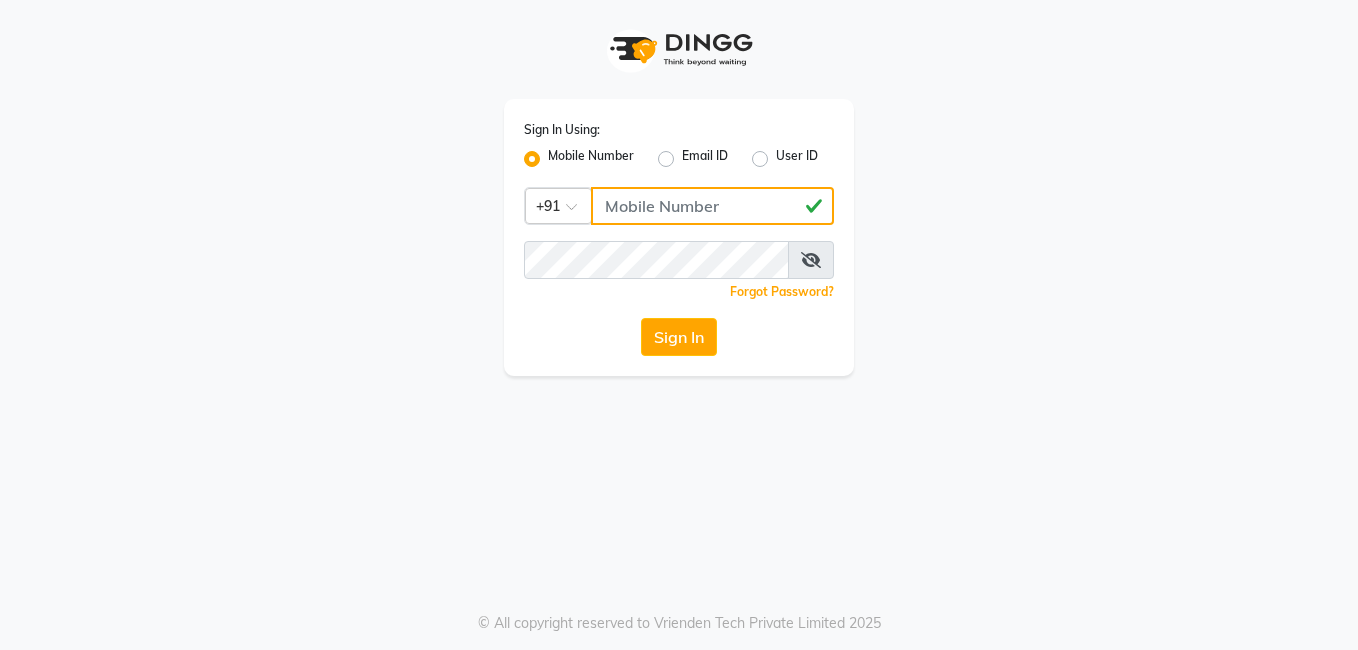 type on "[PHONE]" 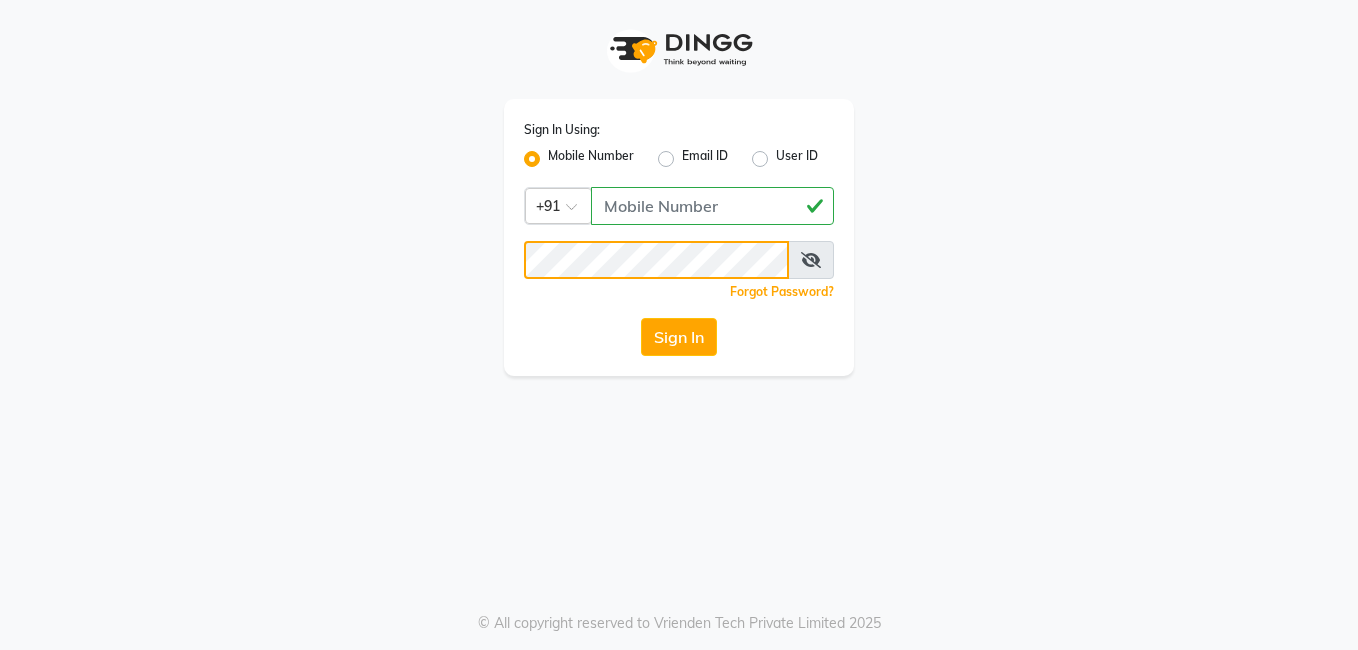 click on "Sign In" 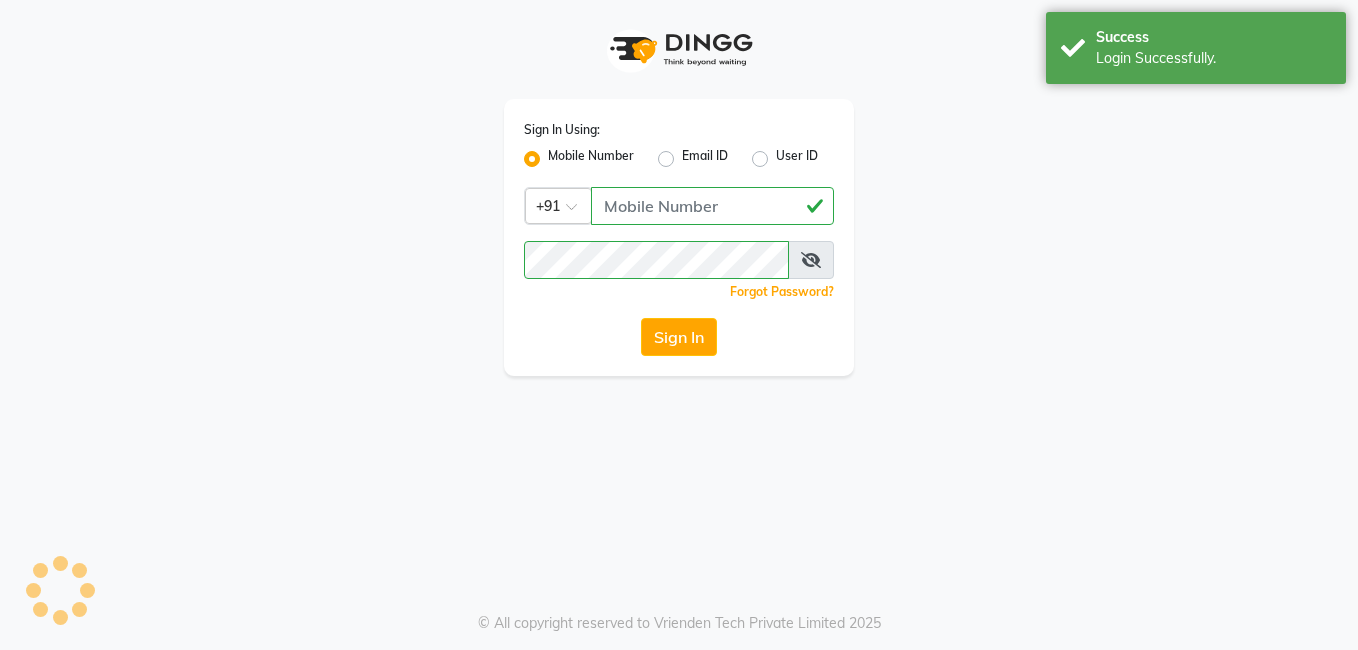 select on "service" 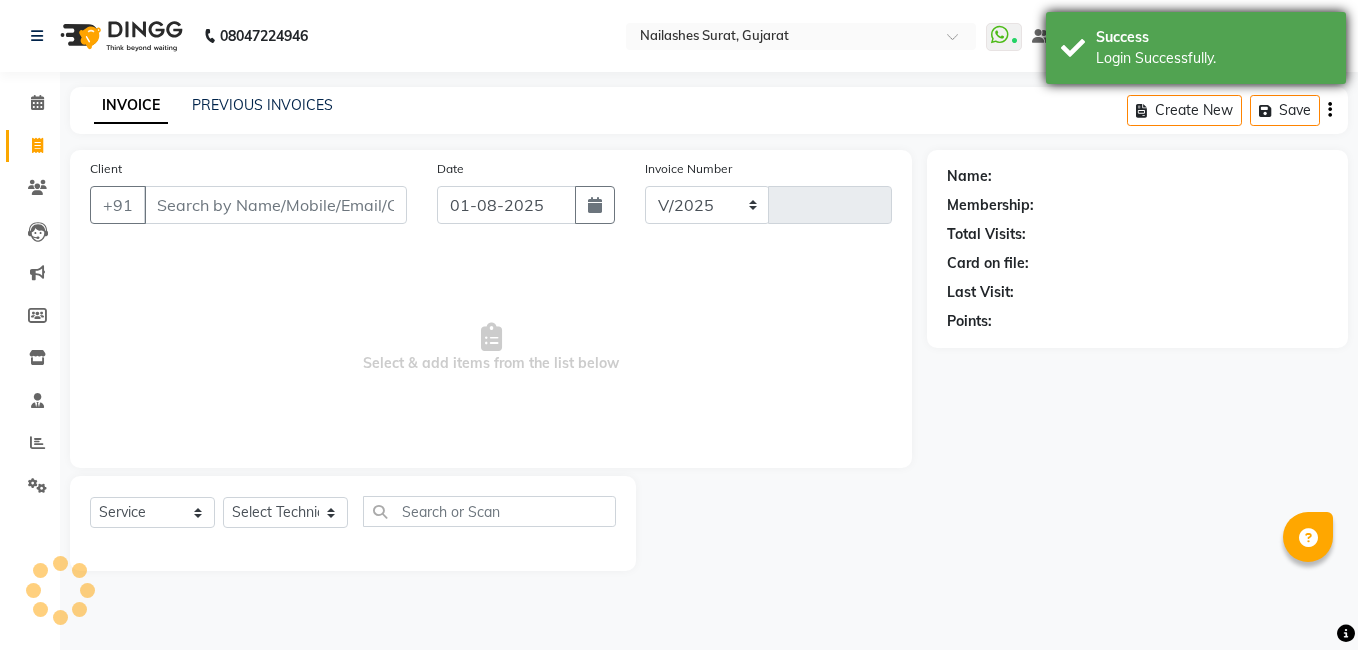 select on "en" 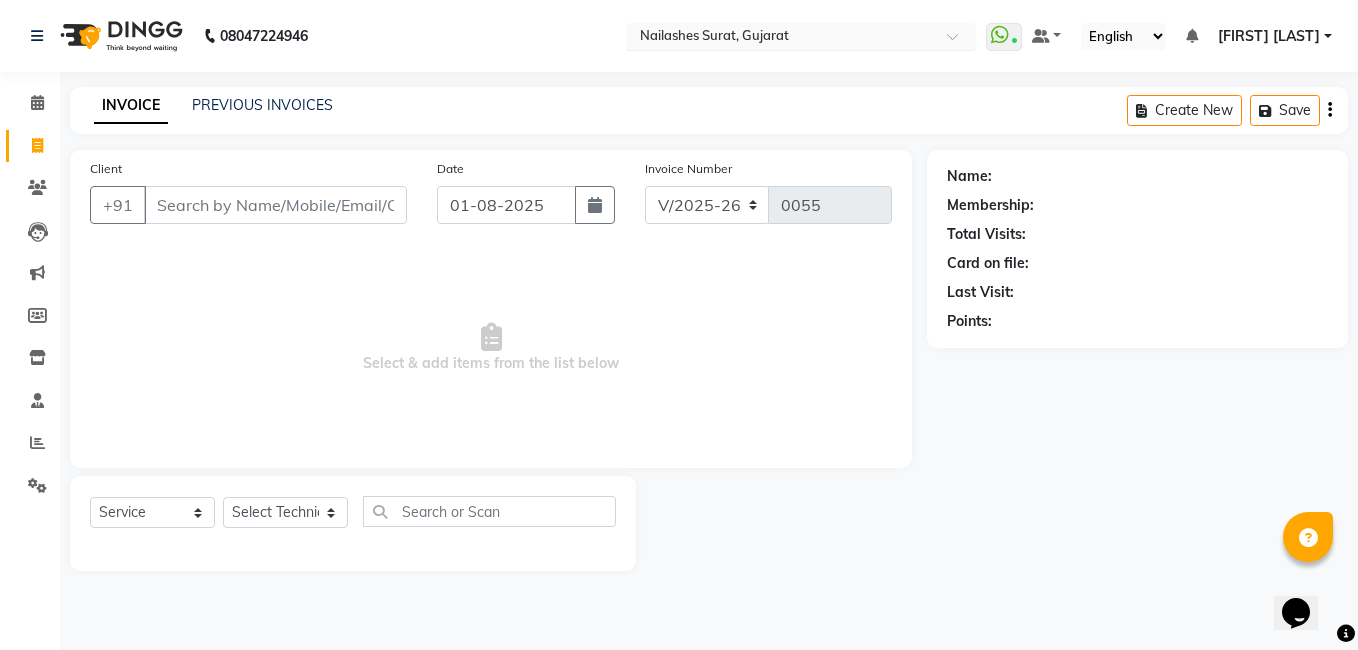scroll, scrollTop: 0, scrollLeft: 0, axis: both 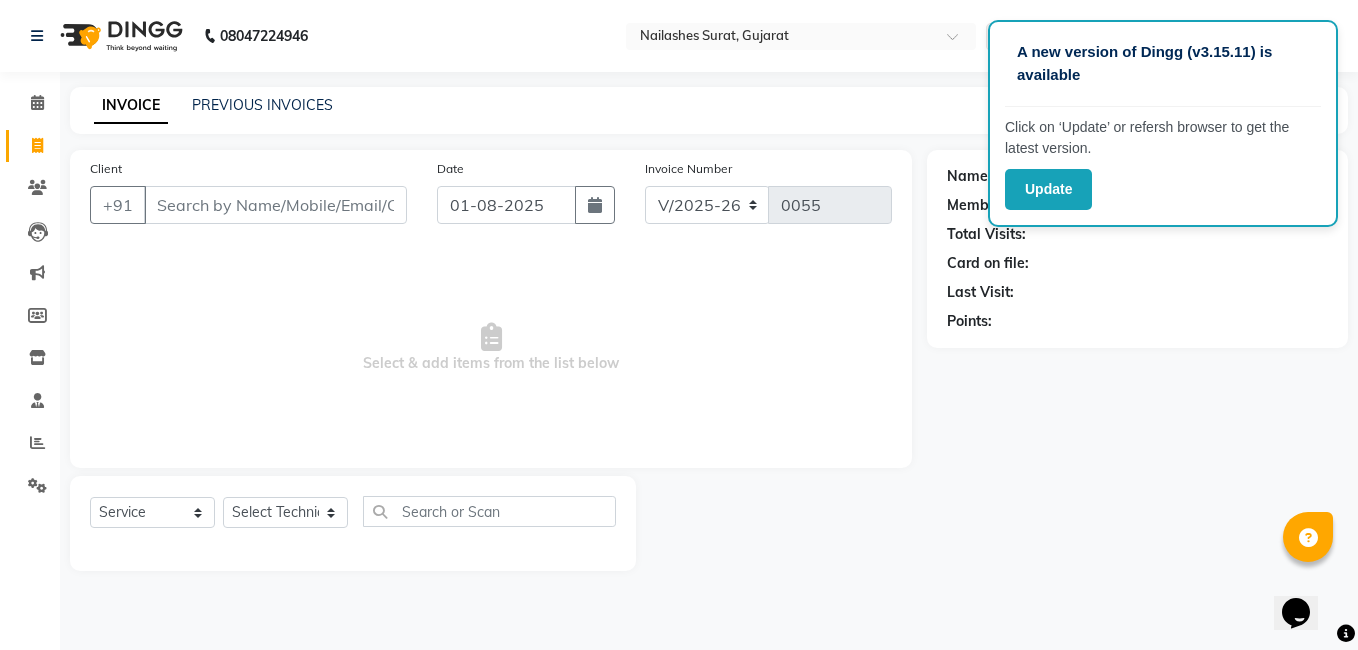 click on "A new version of Dingg (v3.15.11) is available  Click on ‘Update’ or refersh browser to get the latest version.  Update [PHONE] Select Location × Nailashes [CITY], [STATE]  WhatsApp Status  ✕ Status:  Connected Most Recent Message: [DATE]     [TIME] Recent Service Activity: [DATE]     [TIME] Default Panel My Panel English ENGLISH Español العربية मराठी हिंदी ગુજરાતી தமிழ் 中文 Notifications nothing to show [FIRST] [LAST] Manage Profile Change Password Sign out  Version:3.14.0  ☀ Nailashes, [CITY] ☀ Nailashes , [CITY] ☀ Nailashes, [CITY], [CITY] ☀ Nailashes , [CITY] ☀ Nailashes, [CITY] ☀ Nailashes, [CITY] ☀ Nailashes , [CITY] ☀ Nailashes, [CITY] ☀ Nailashes, [CITY], [CITY] ☀ Nailashes , [CITY] ☀ Nailashes, [CITY] ☀ Nailashes, [CITY] [CITY] Mall ☀ Nailashes, [CITY] Mall [CITY] ☀ Nailashes, [CITY] Nagar 2 ☀ Nailashes, [CITY] Market ☀ Nailashes, [CITY] Point Mall" at bounding box center (679, 325) 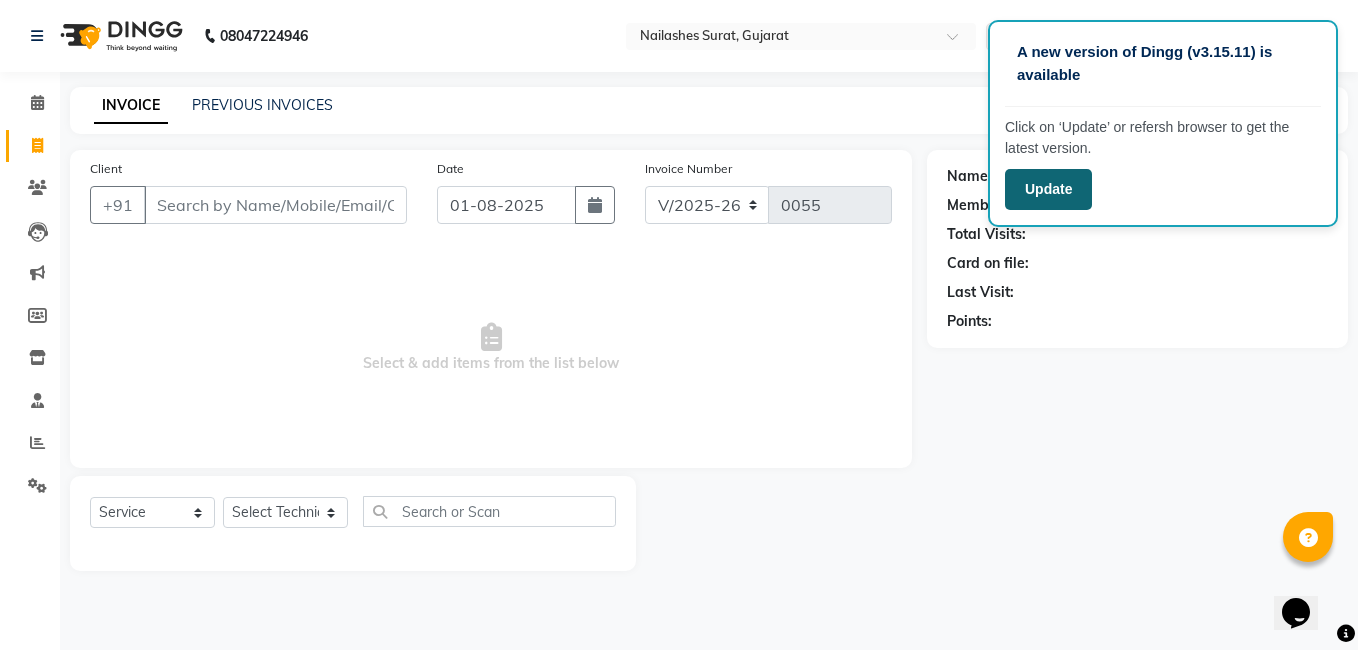 click on "Update" 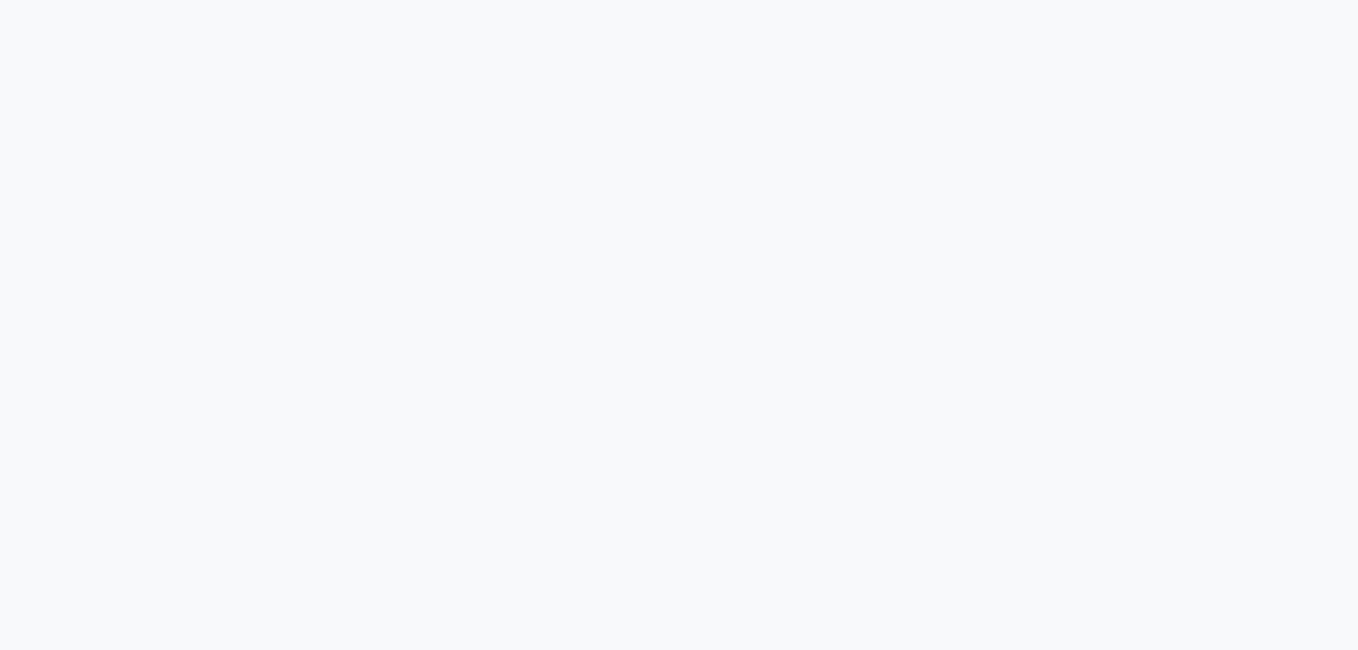 scroll, scrollTop: 0, scrollLeft: 0, axis: both 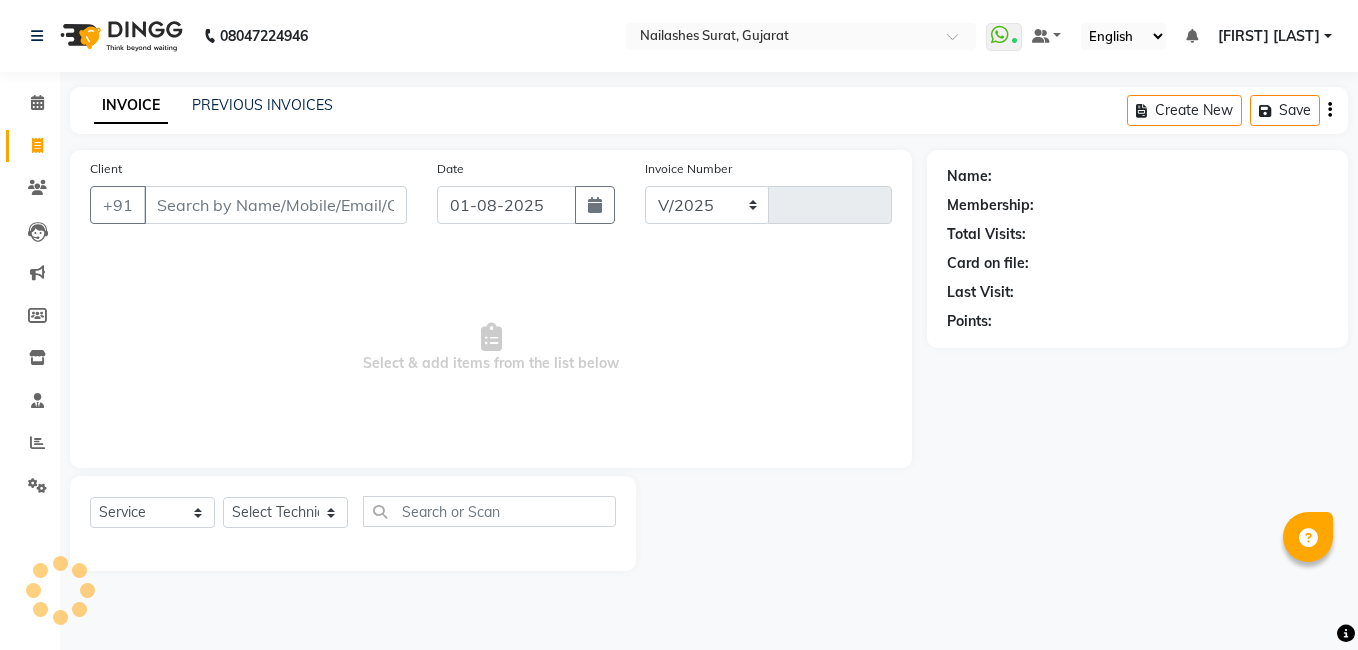 select on "en" 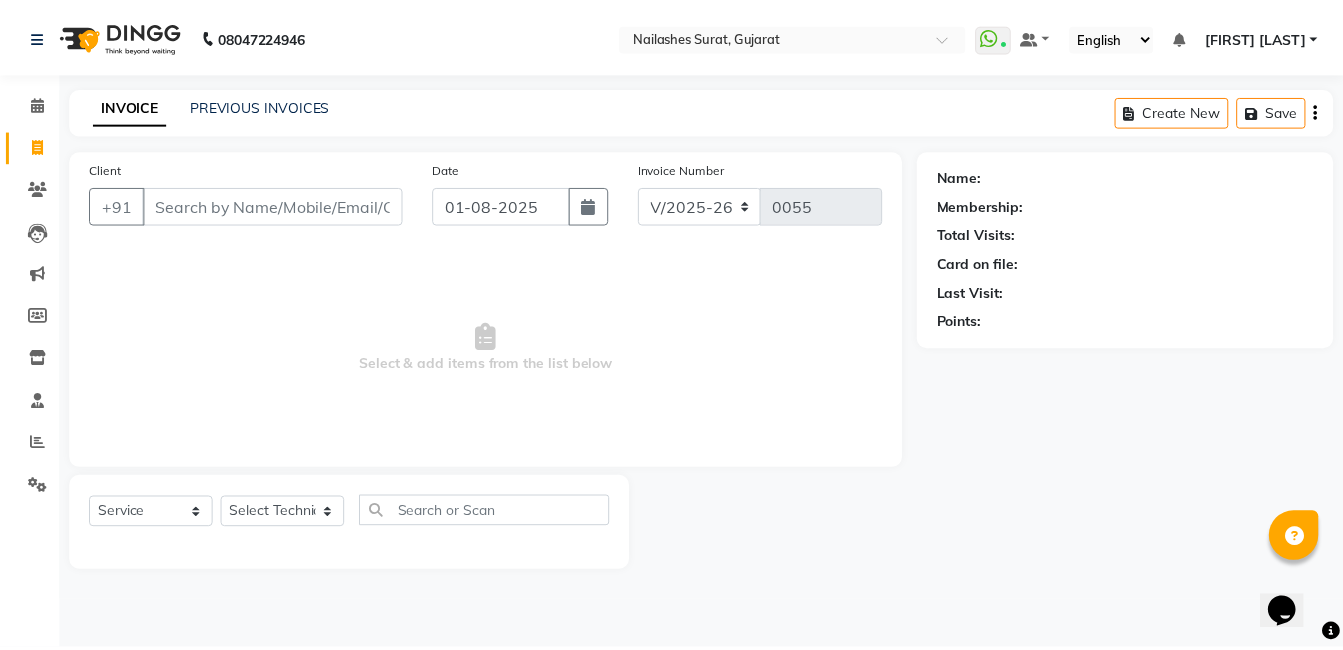 scroll, scrollTop: 0, scrollLeft: 0, axis: both 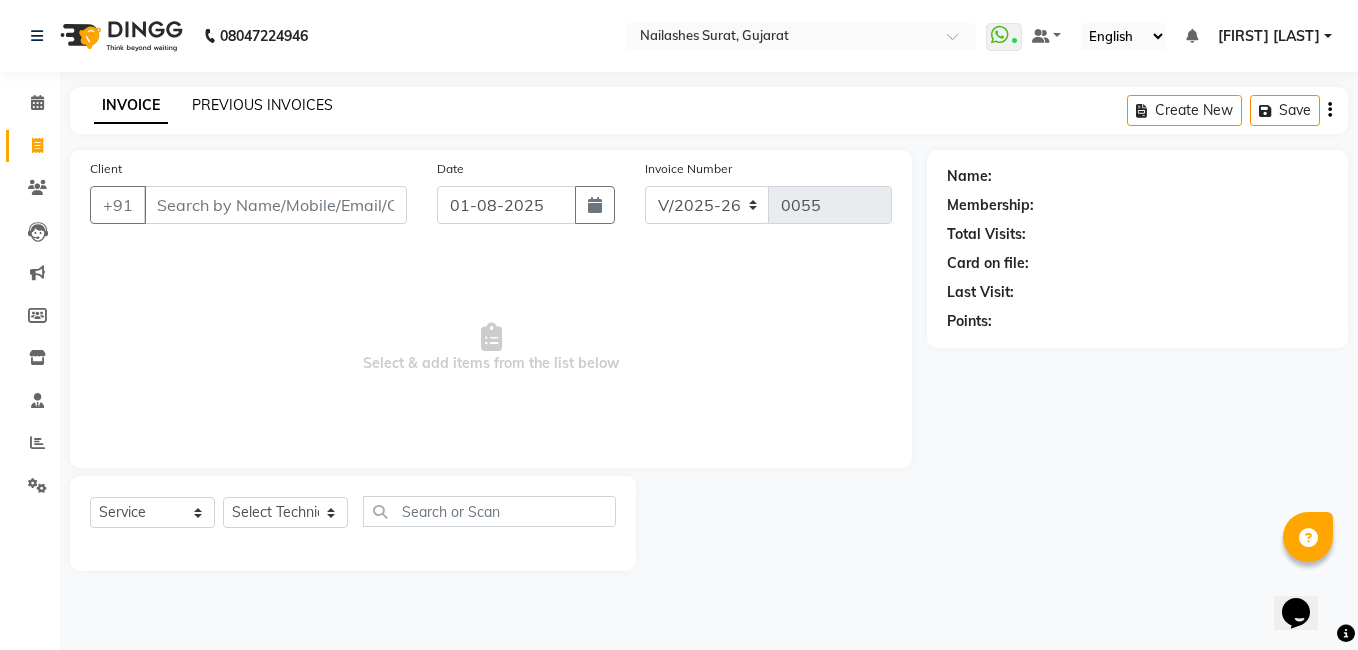 click on "PREVIOUS INVOICES" 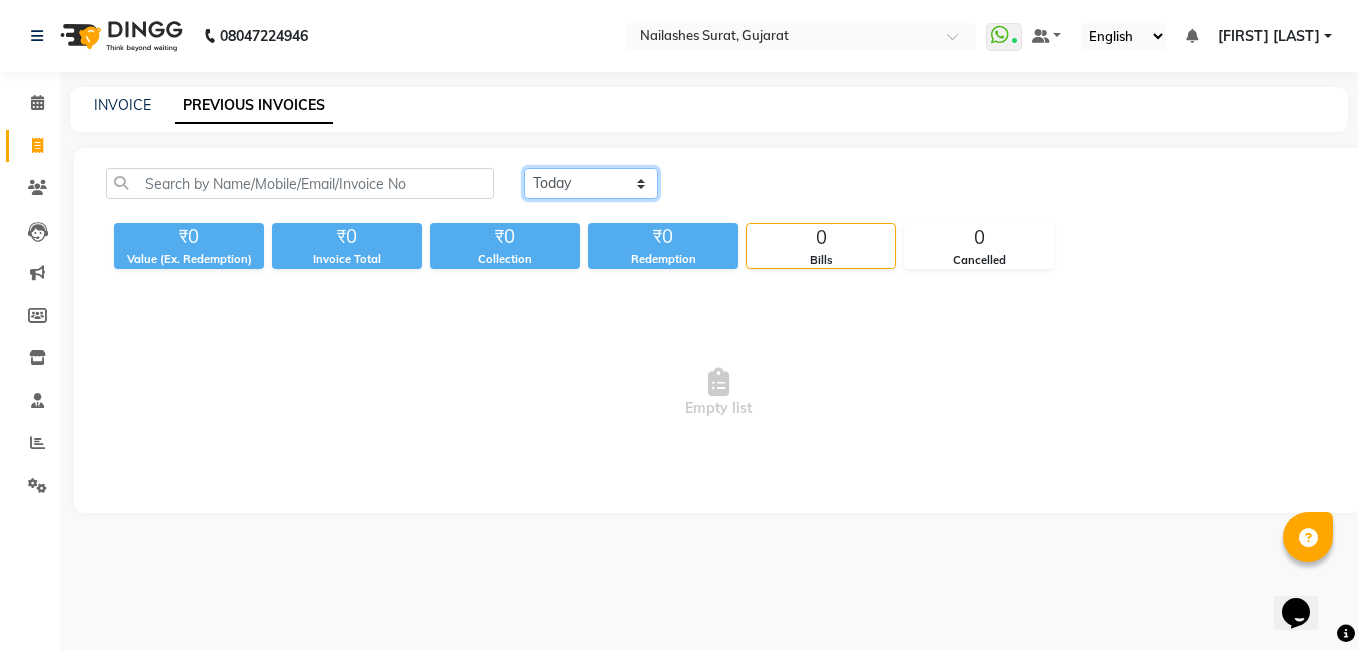 click on "Today Yesterday Custom Range" 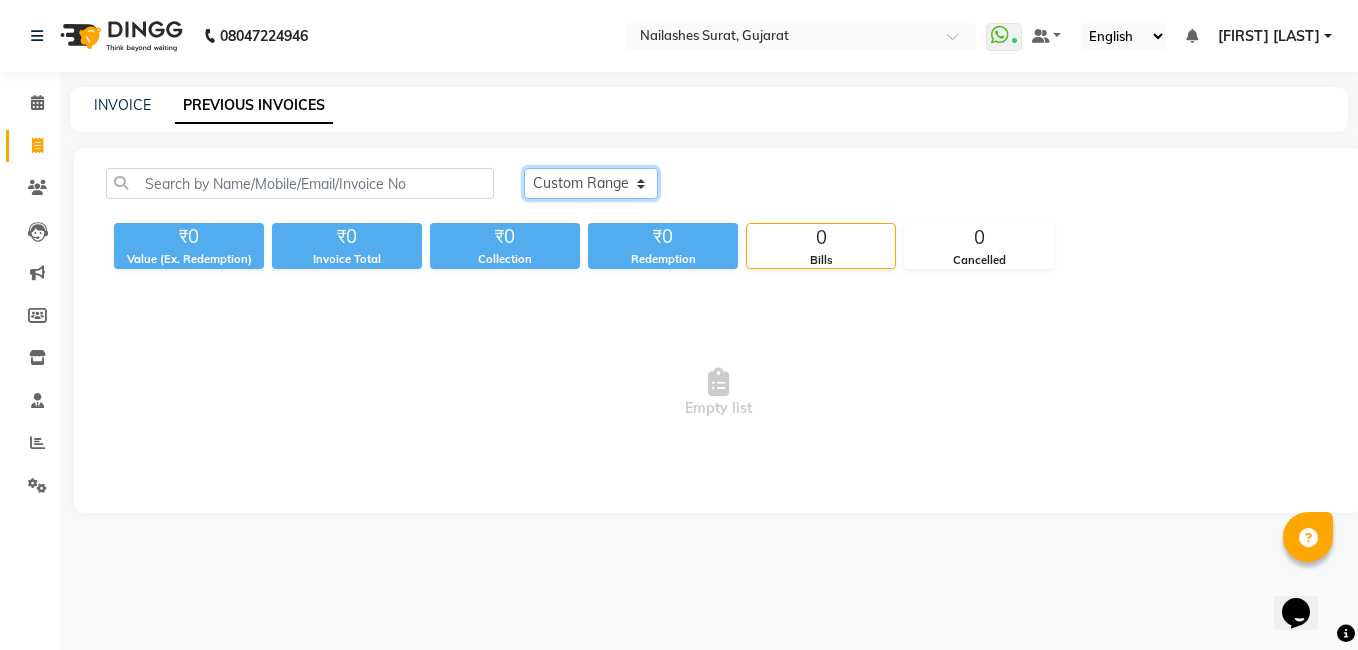 click on "Today Yesterday Custom Range" 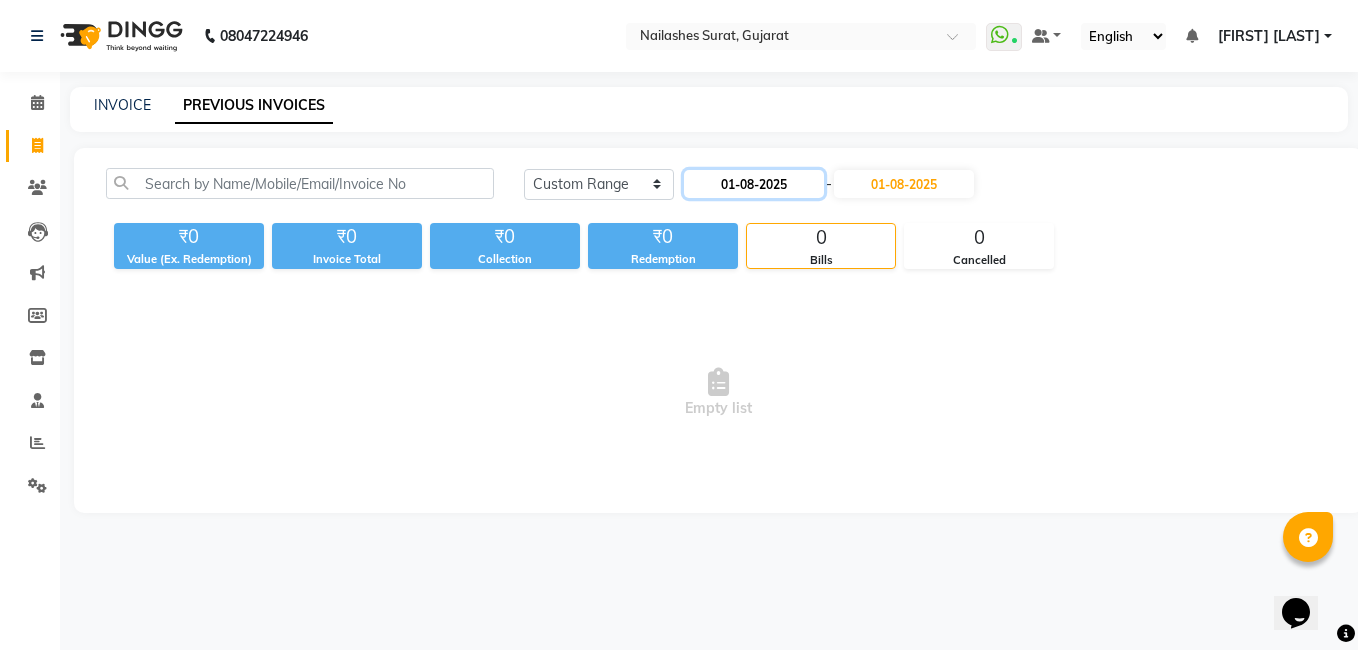 click on "01-08-2025" 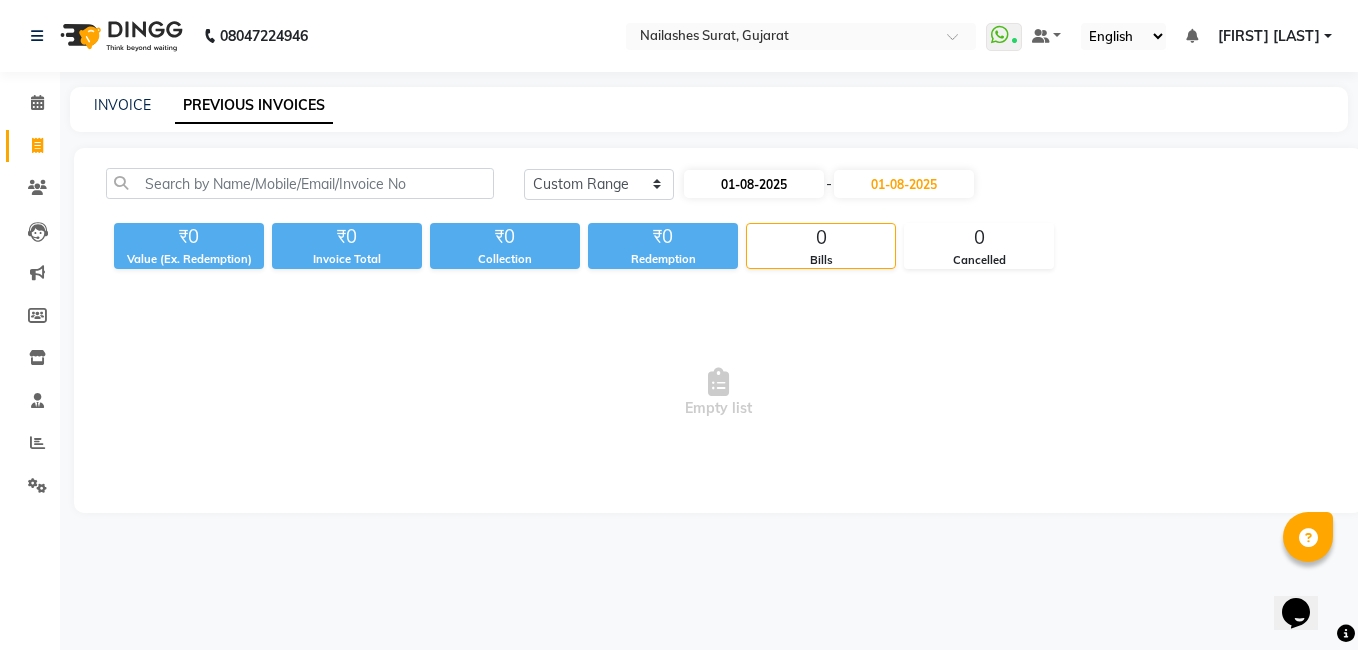 select on "8" 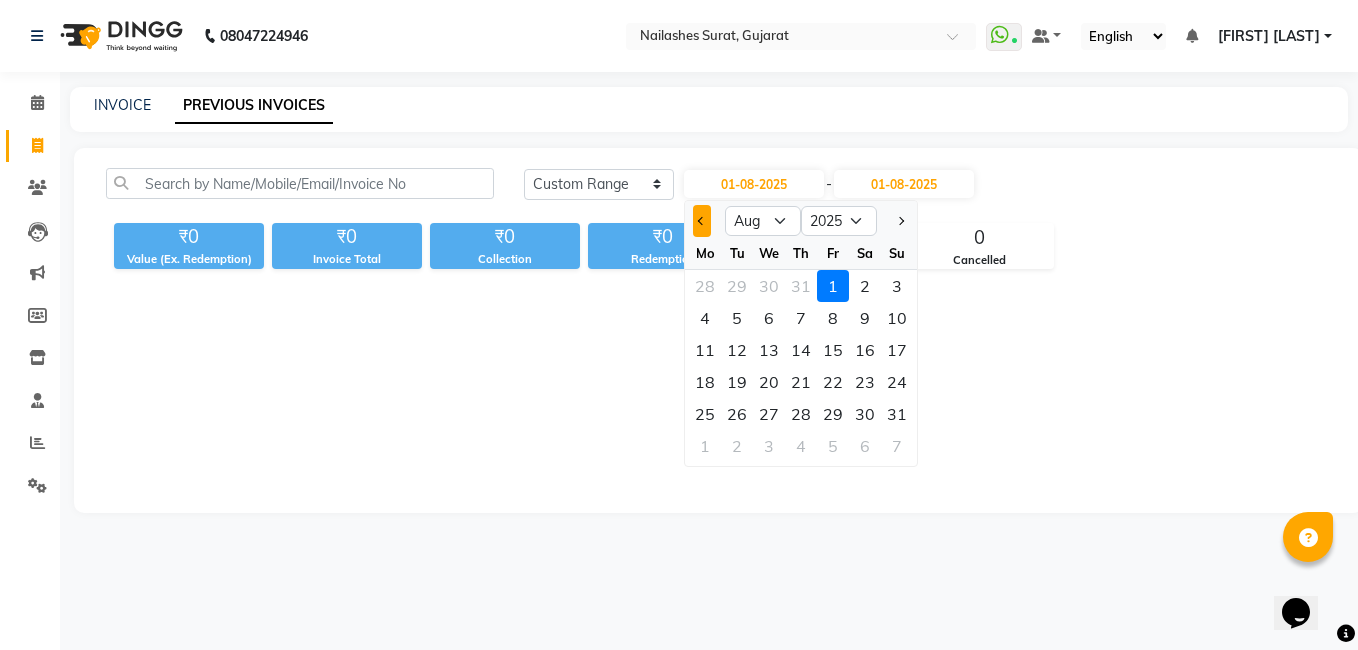 click 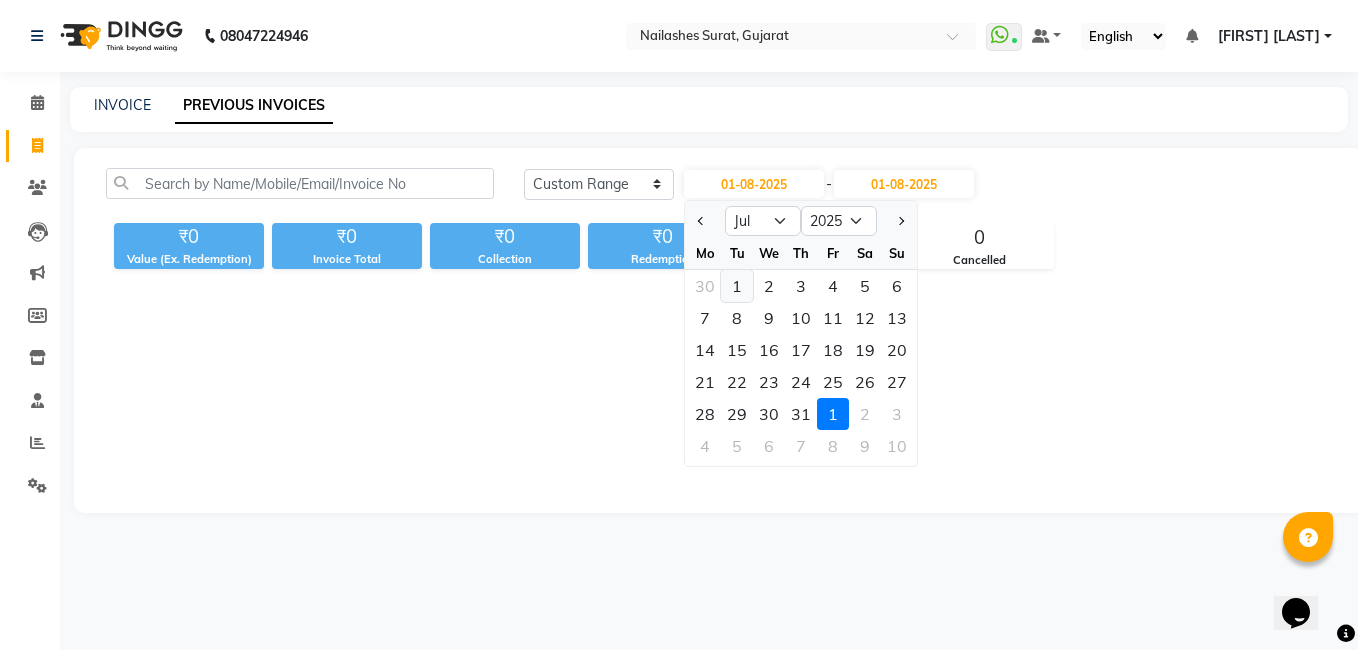 click on "1" 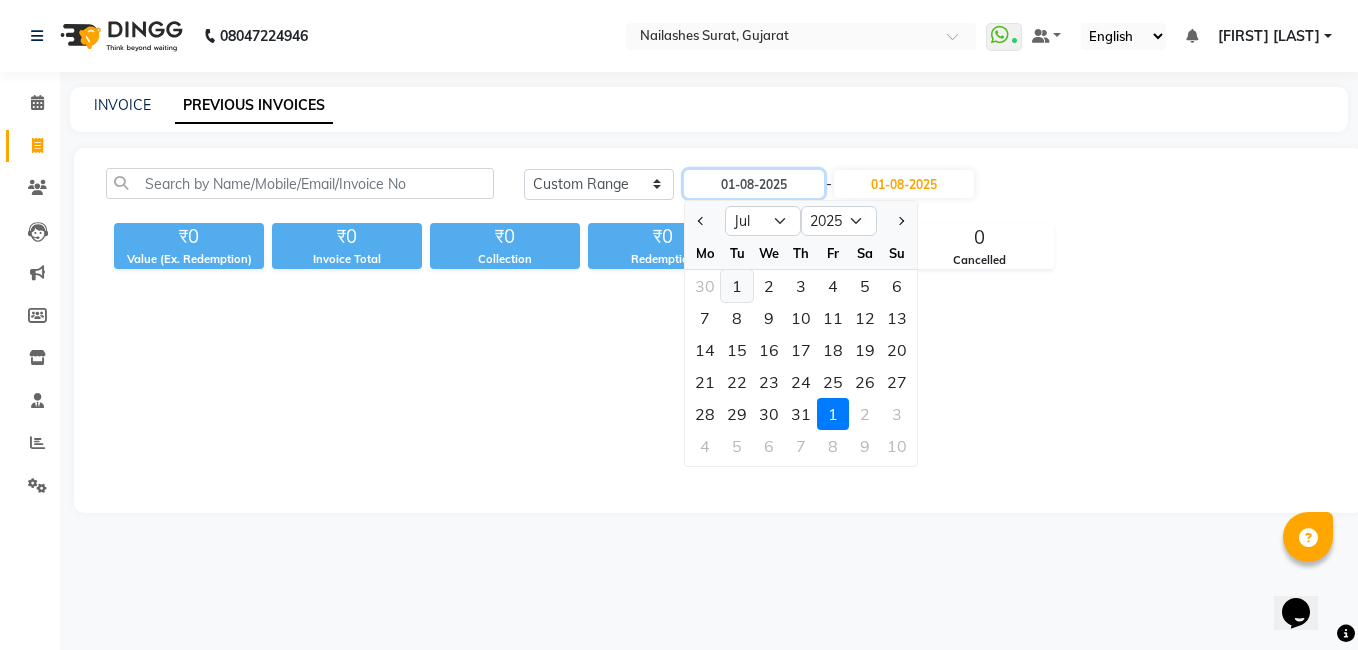 type on "01-07-2025" 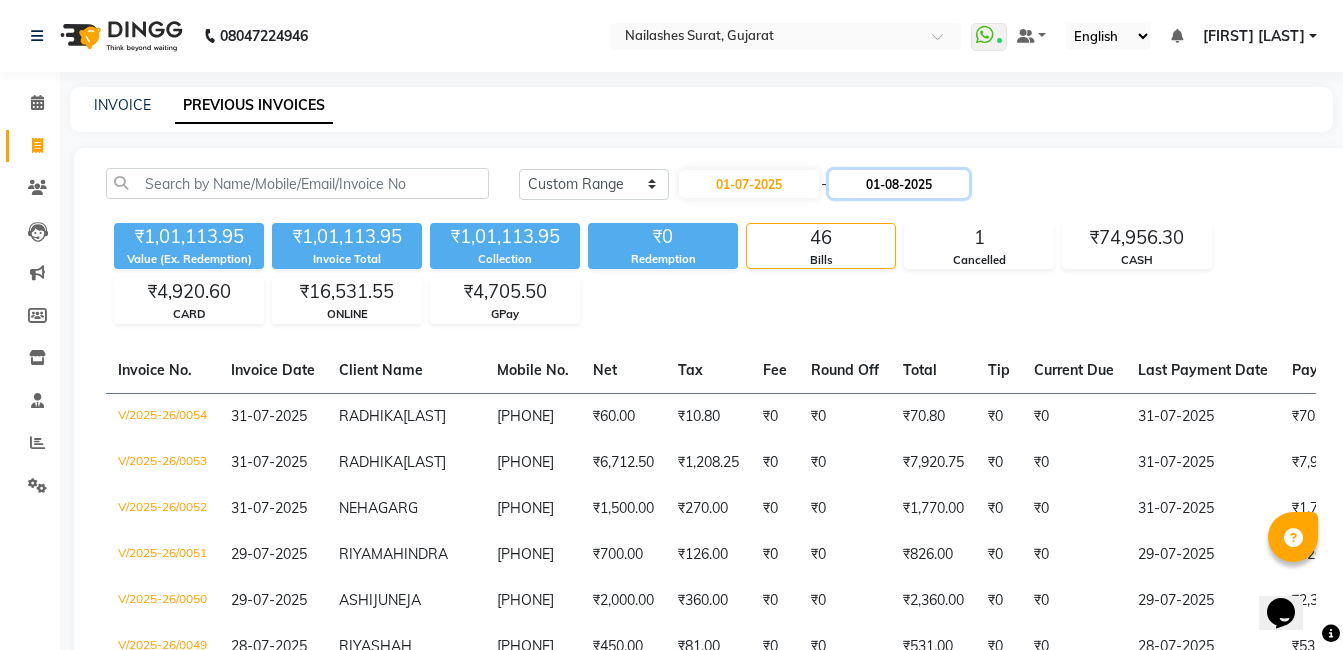 click on "01-08-2025" 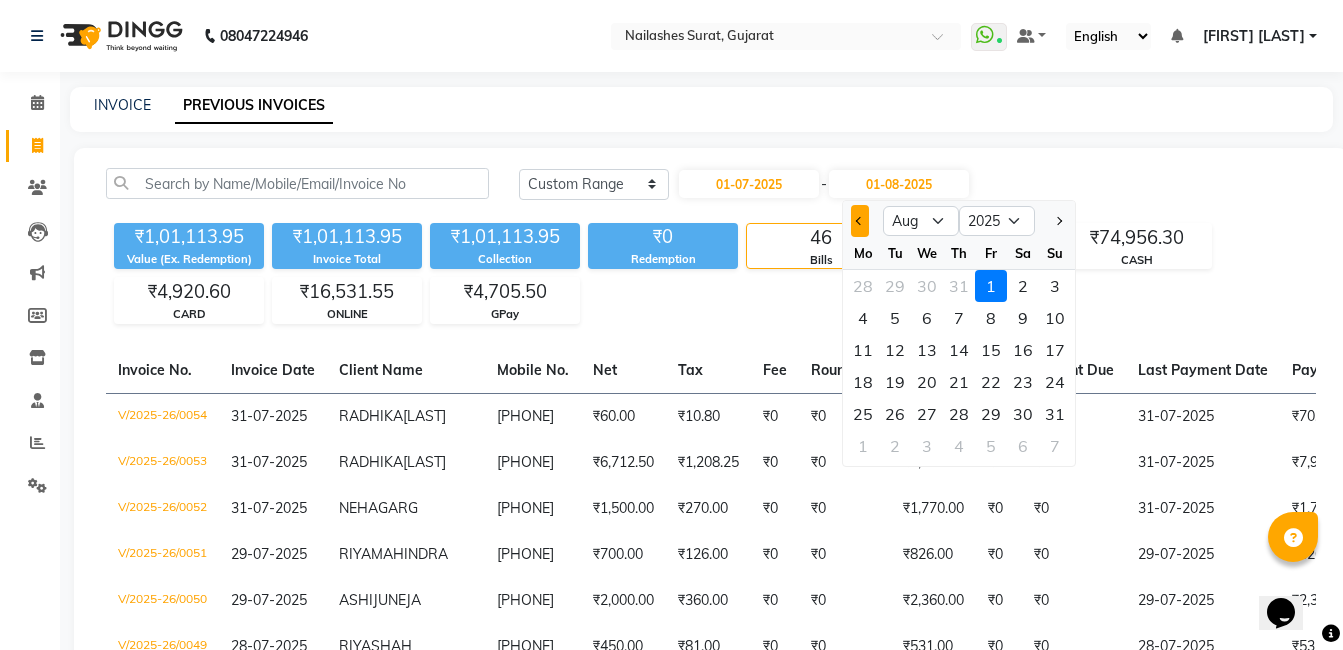 click 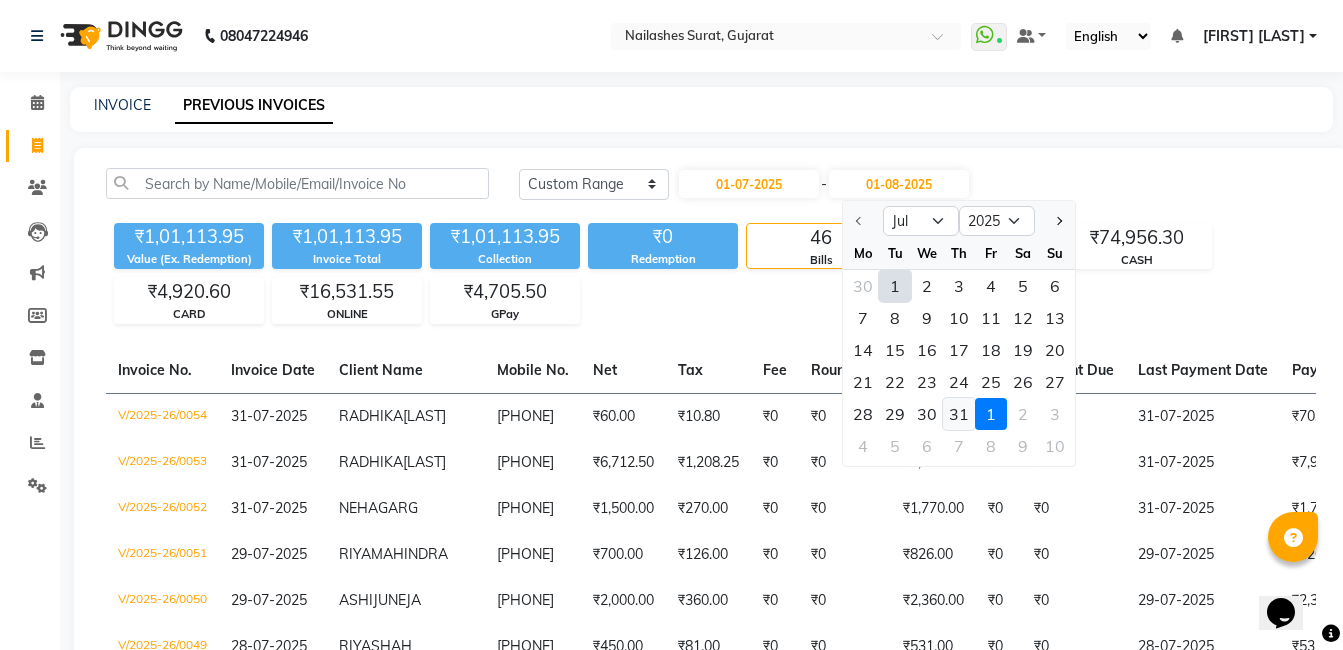 click on "31" 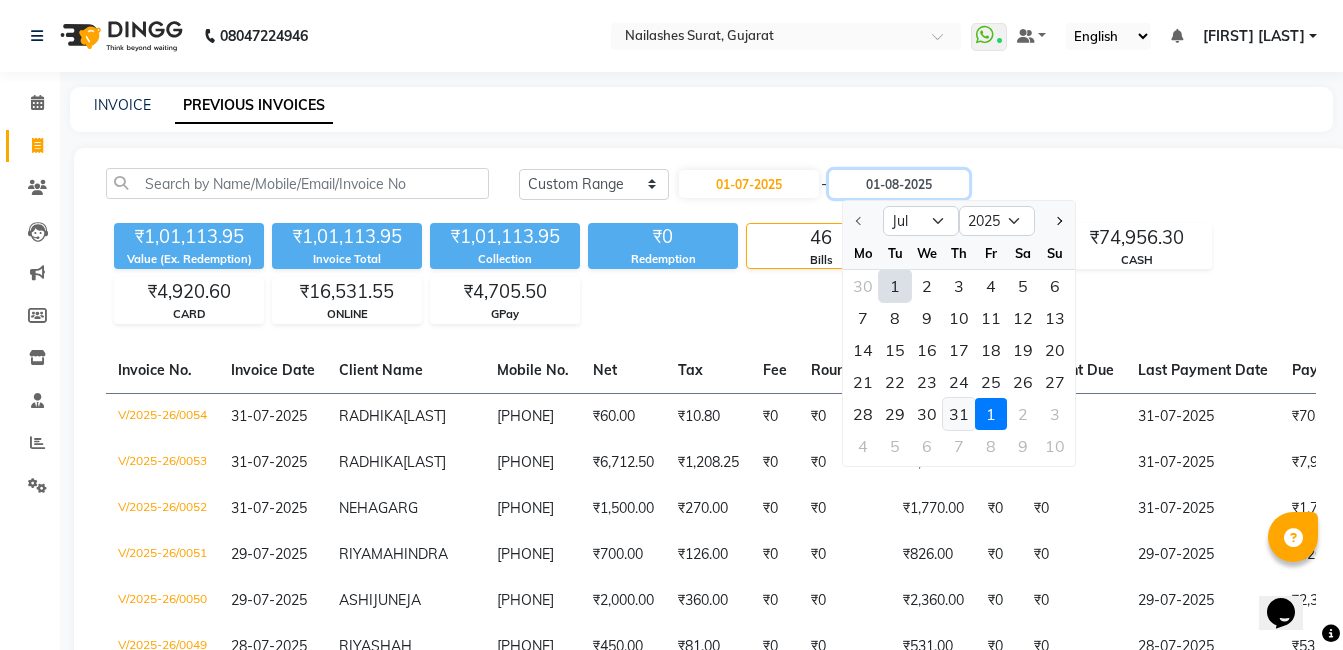type on "31-07-2025" 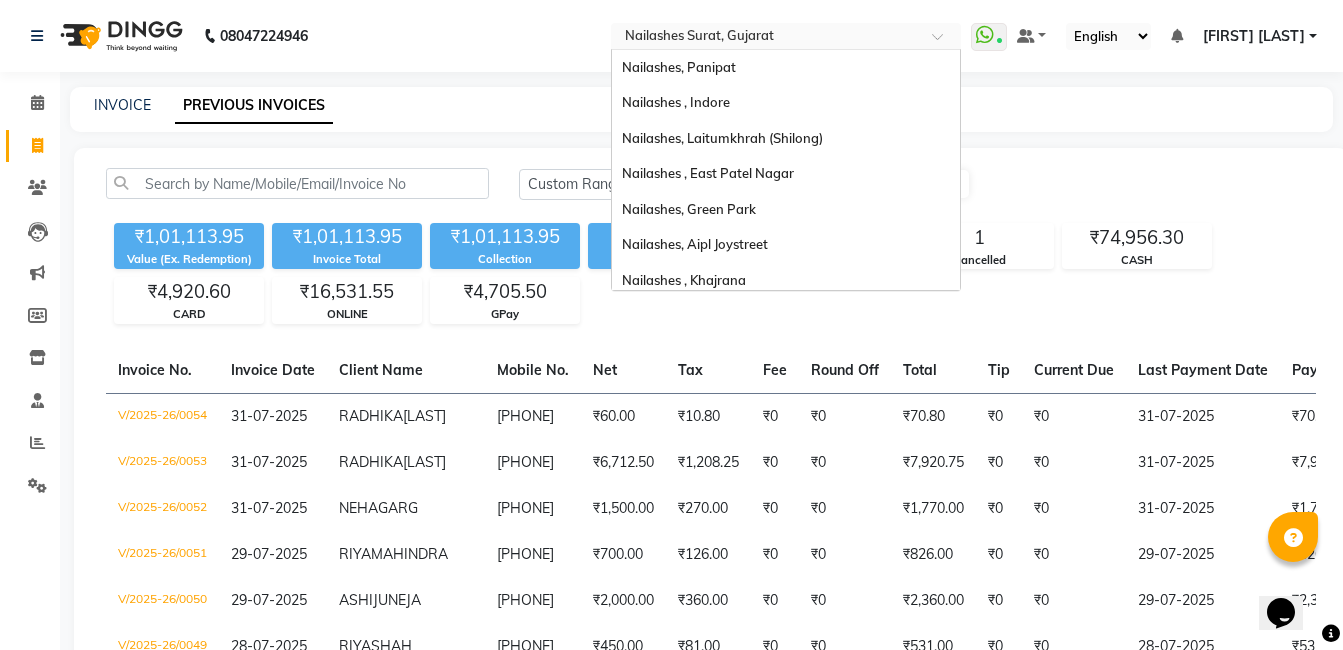 click at bounding box center (766, 38) 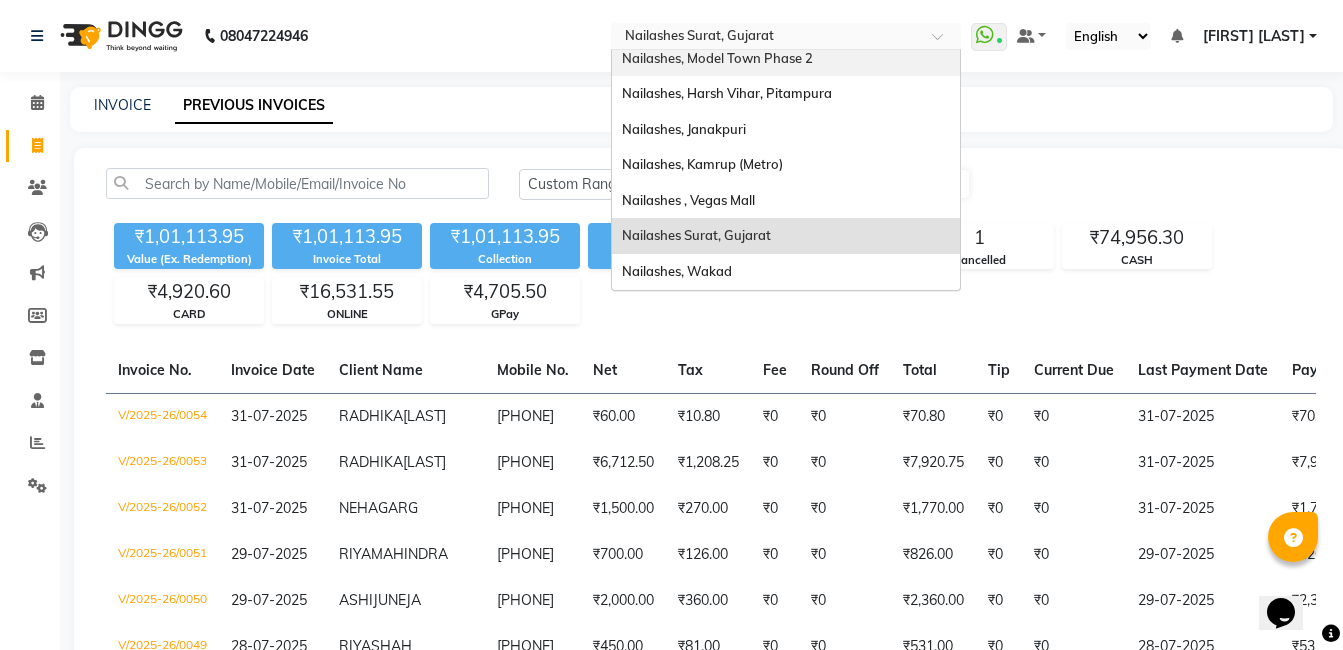 click on "Nailashes, Model Town Phase 2" at bounding box center [717, 58] 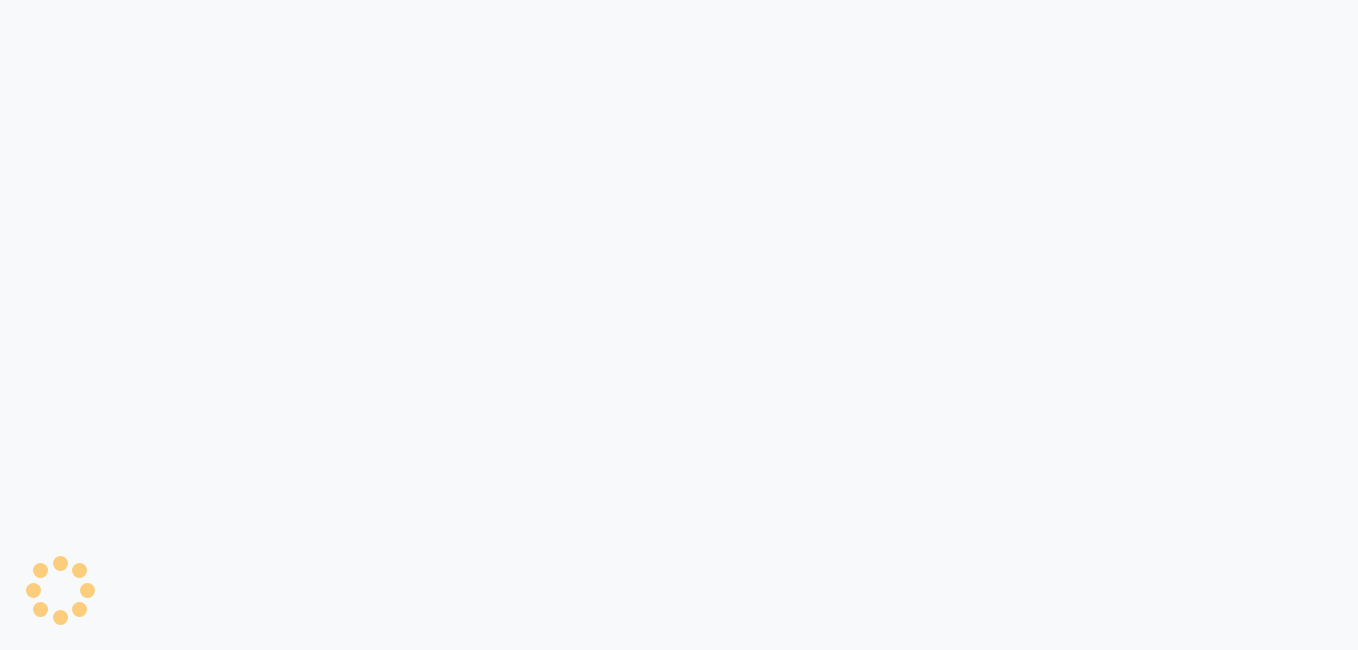 scroll, scrollTop: 0, scrollLeft: 0, axis: both 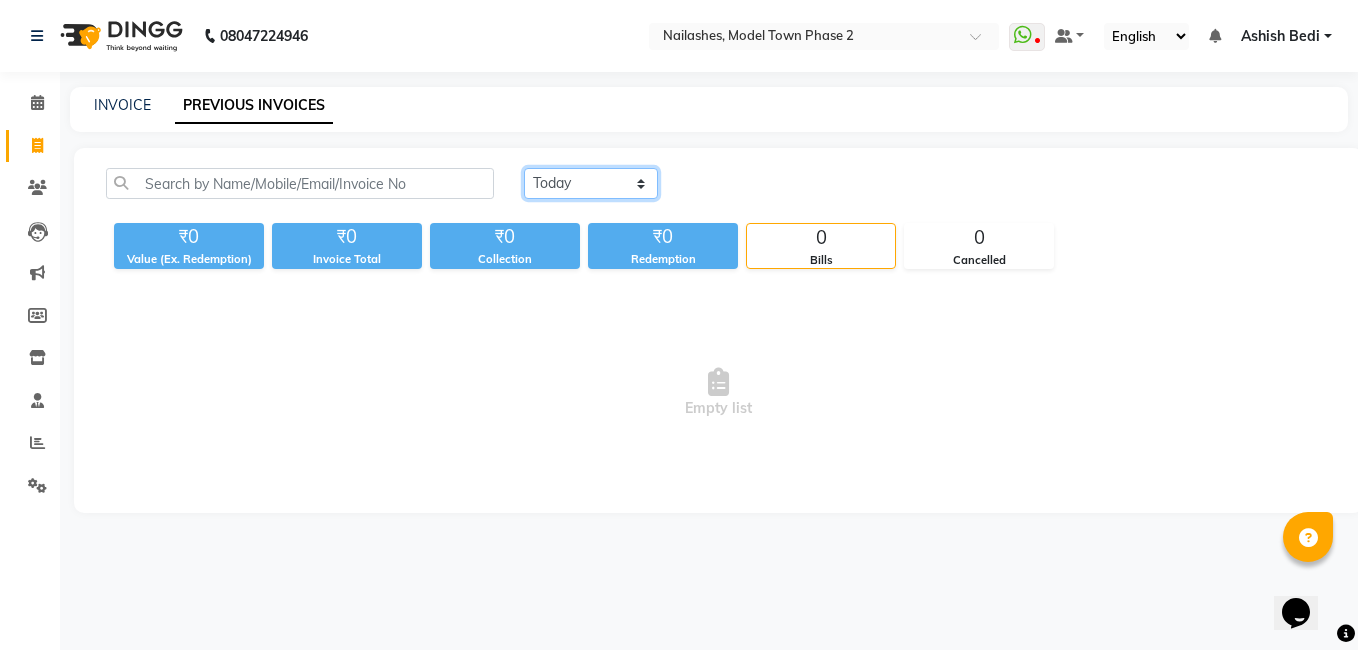 click on "Today Yesterday Custom Range" 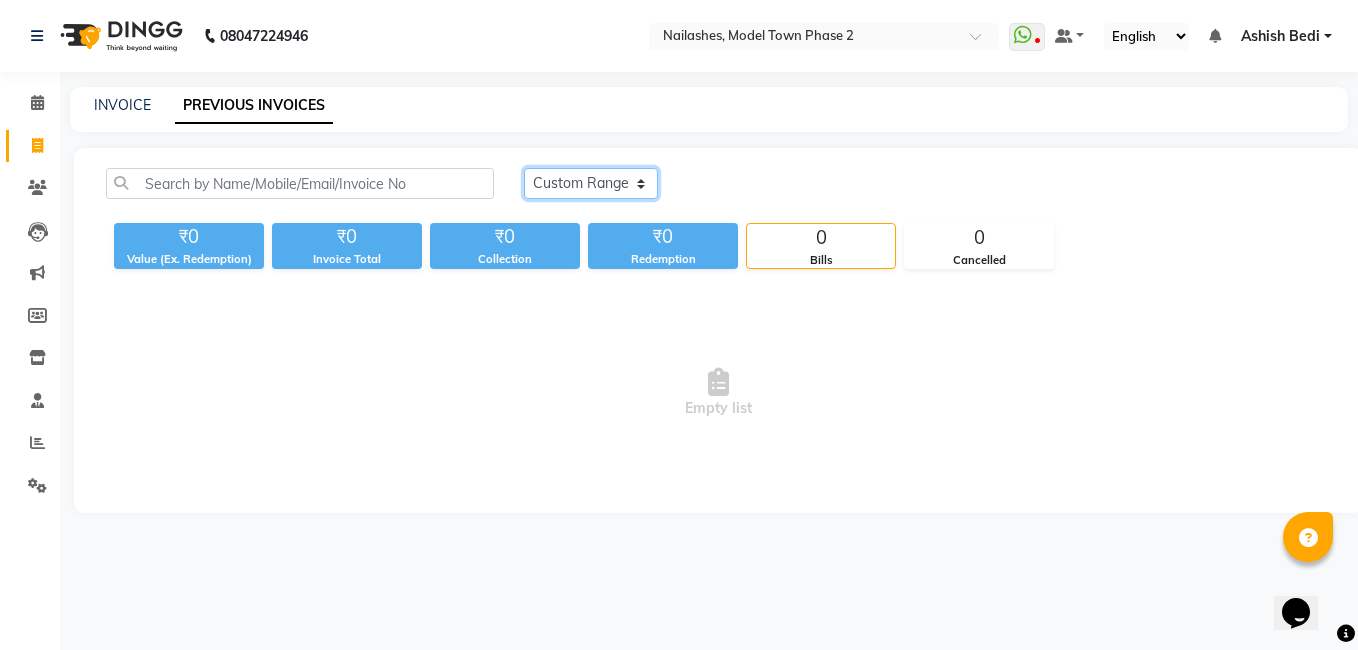 click on "Today Yesterday Custom Range" 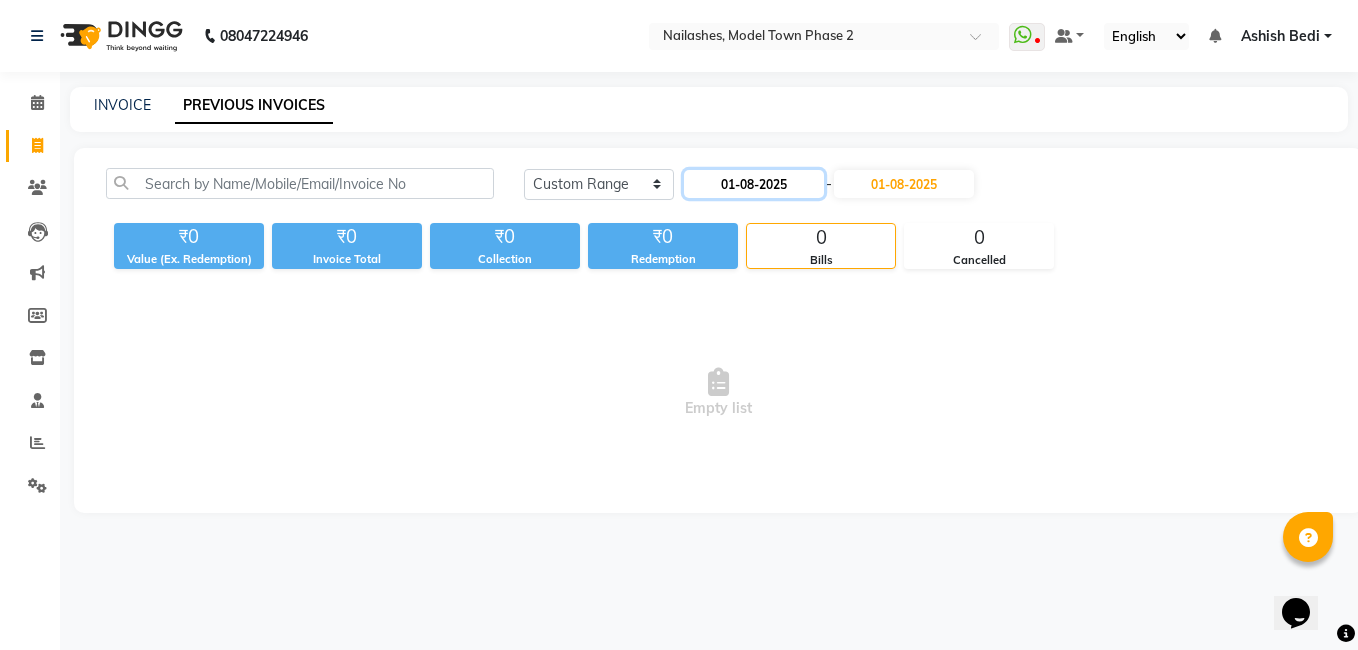 click on "01-08-2025" 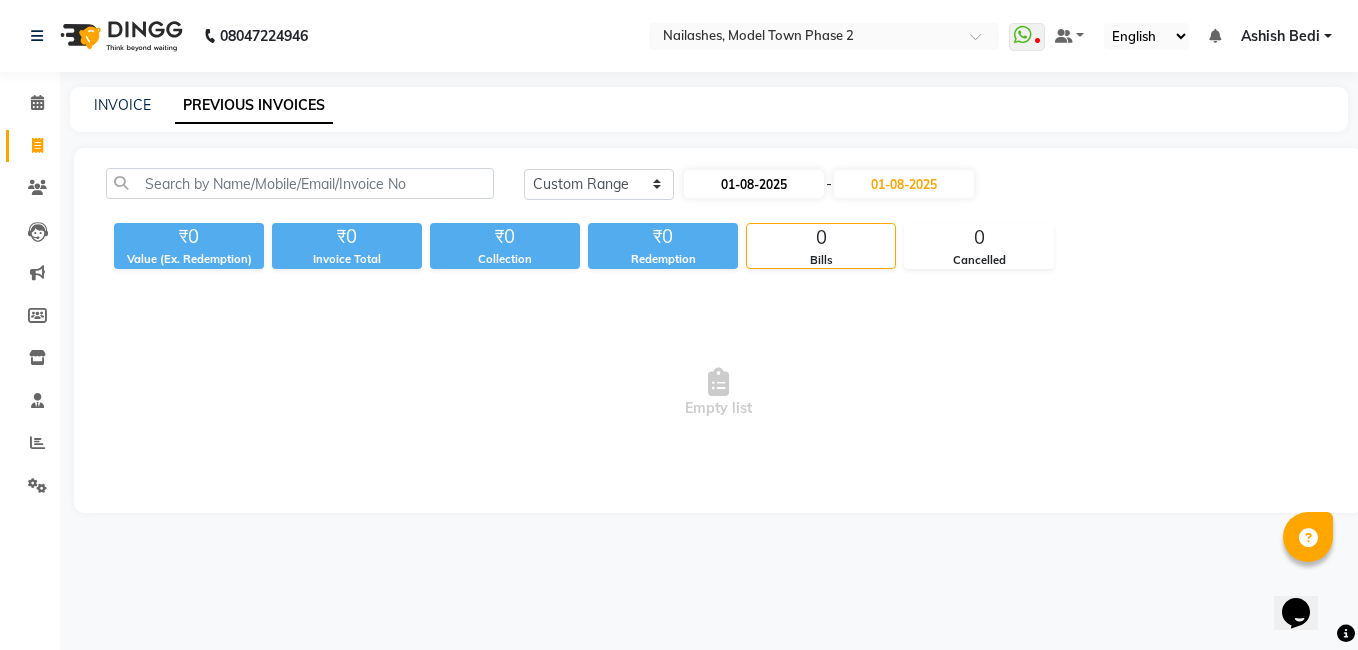 select on "8" 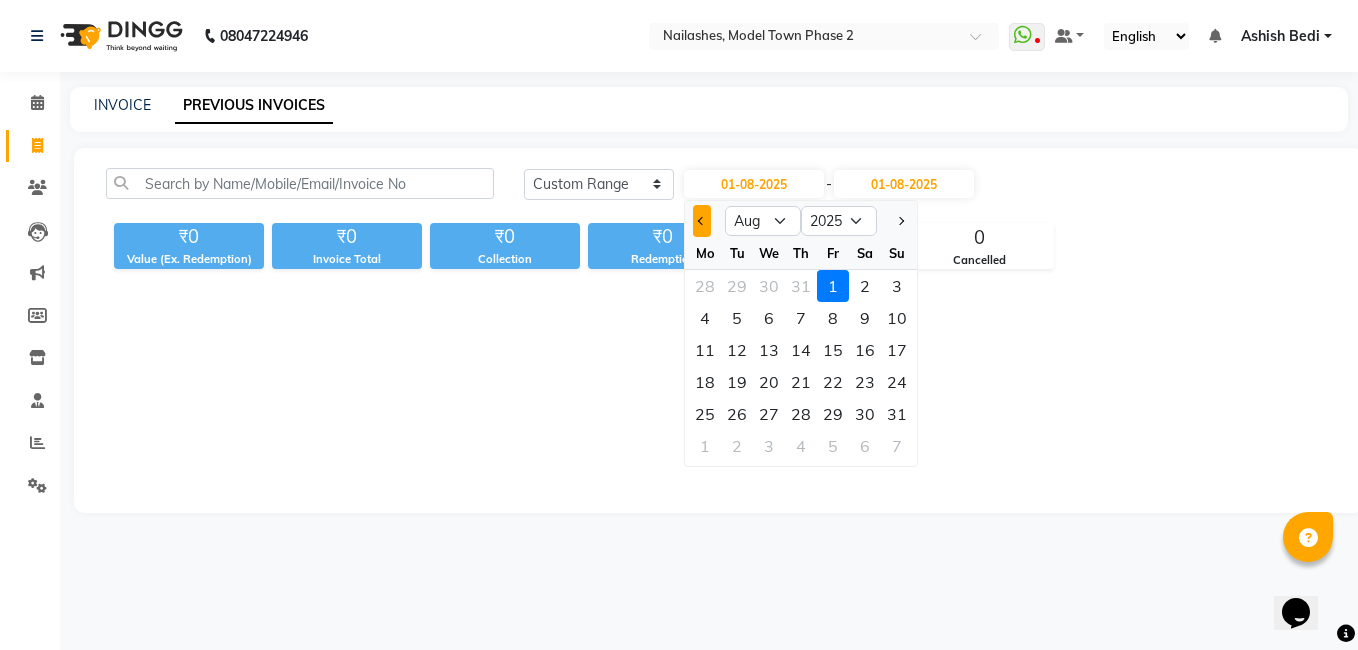 click 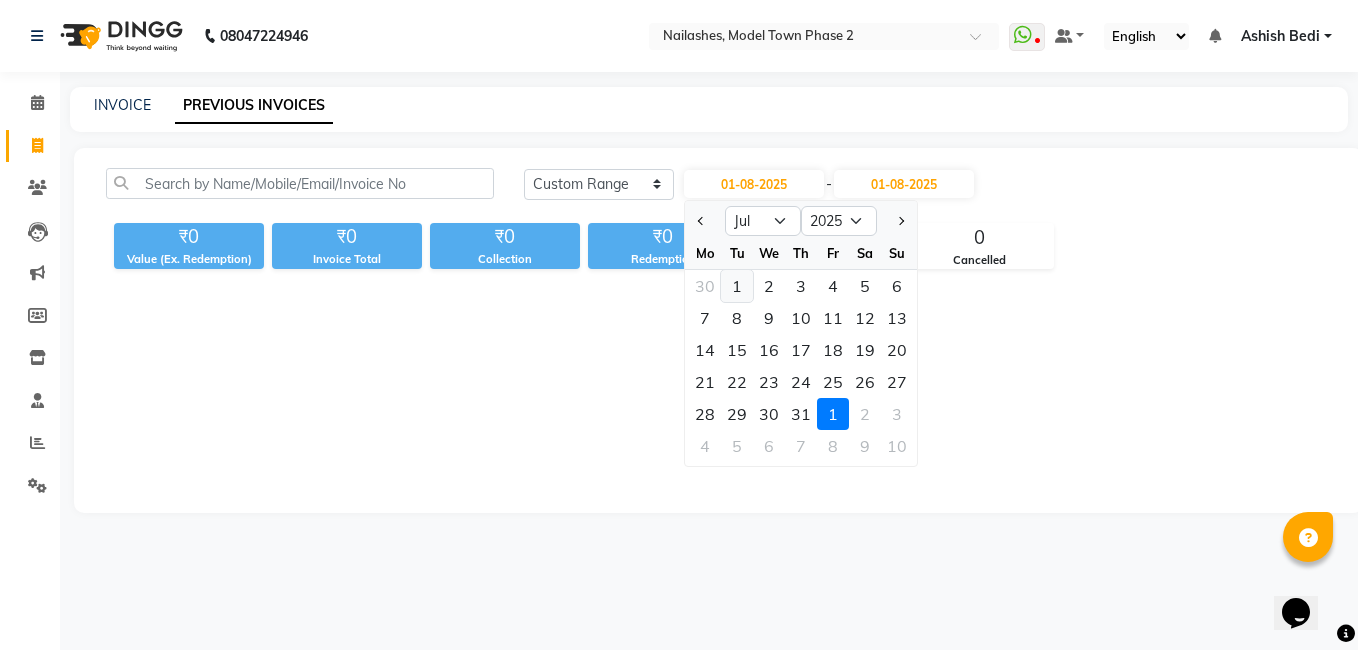 click on "1" 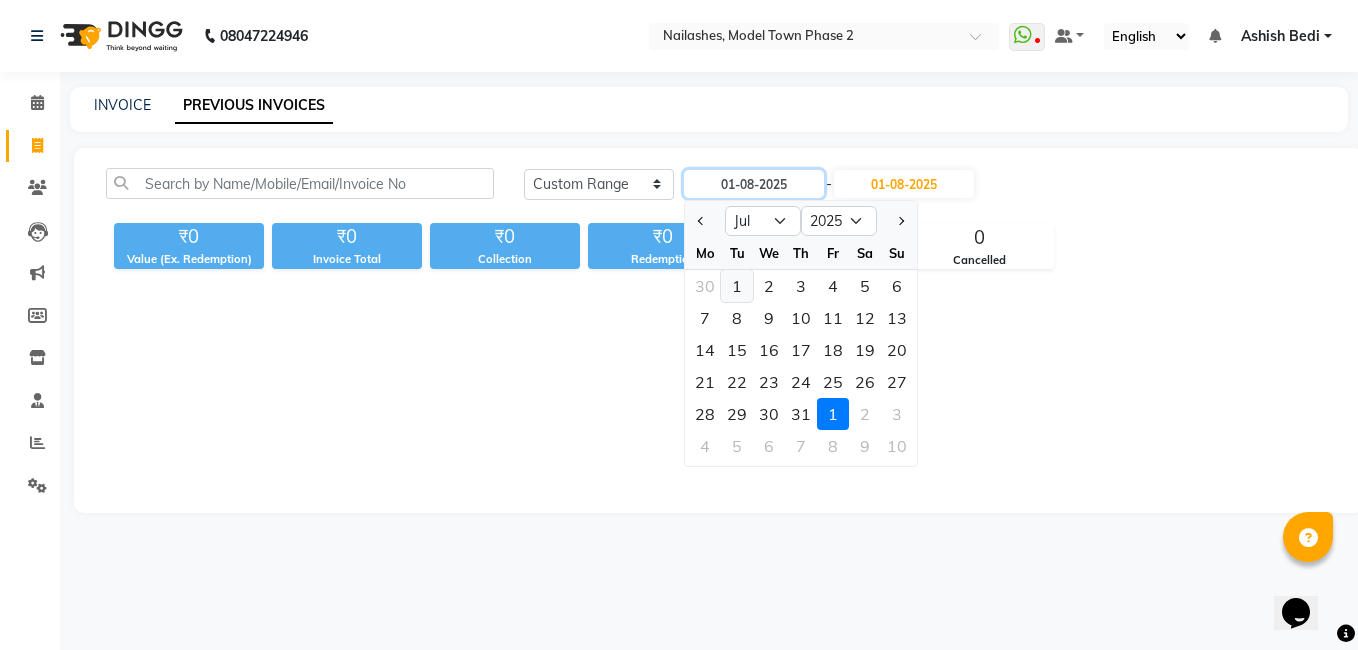 type on "01-07-2025" 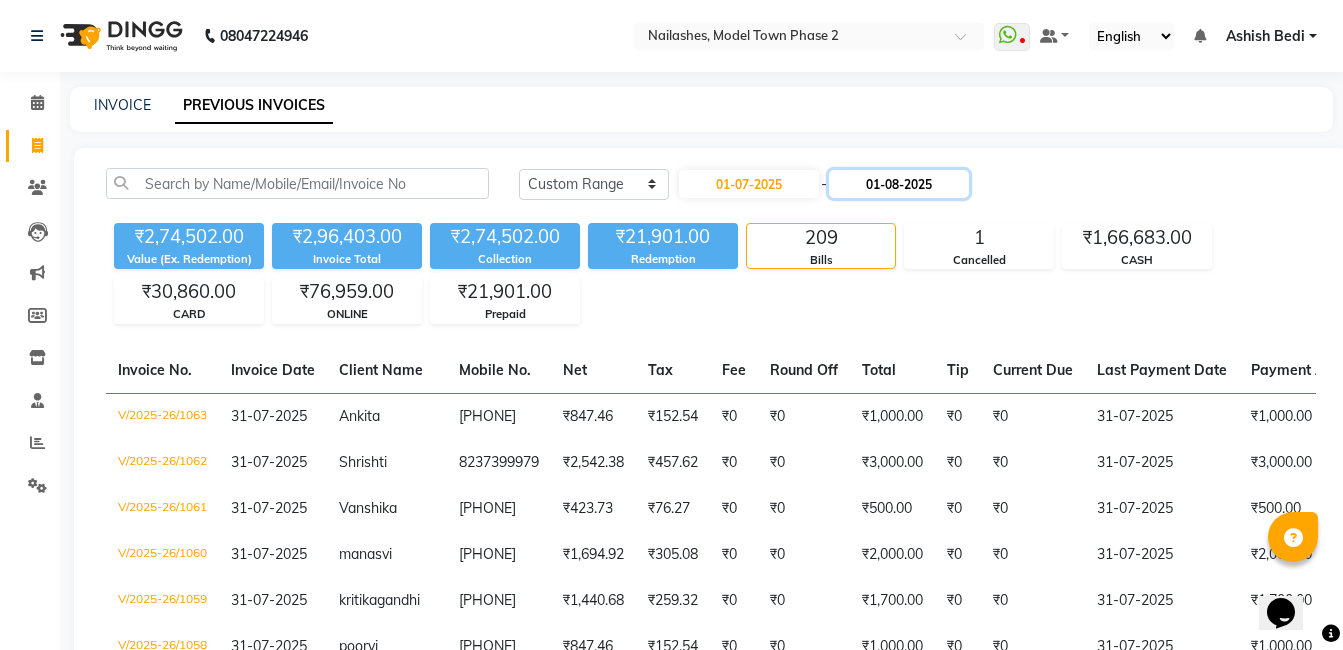 click on "01-08-2025" 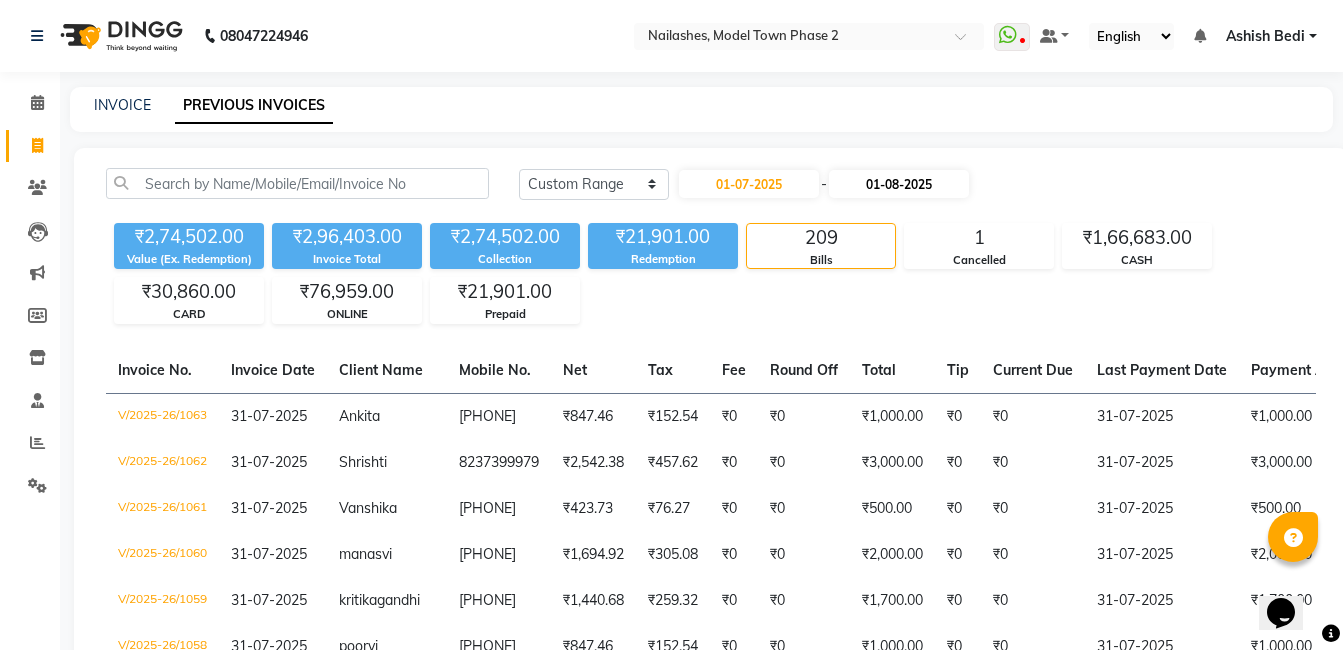 select on "8" 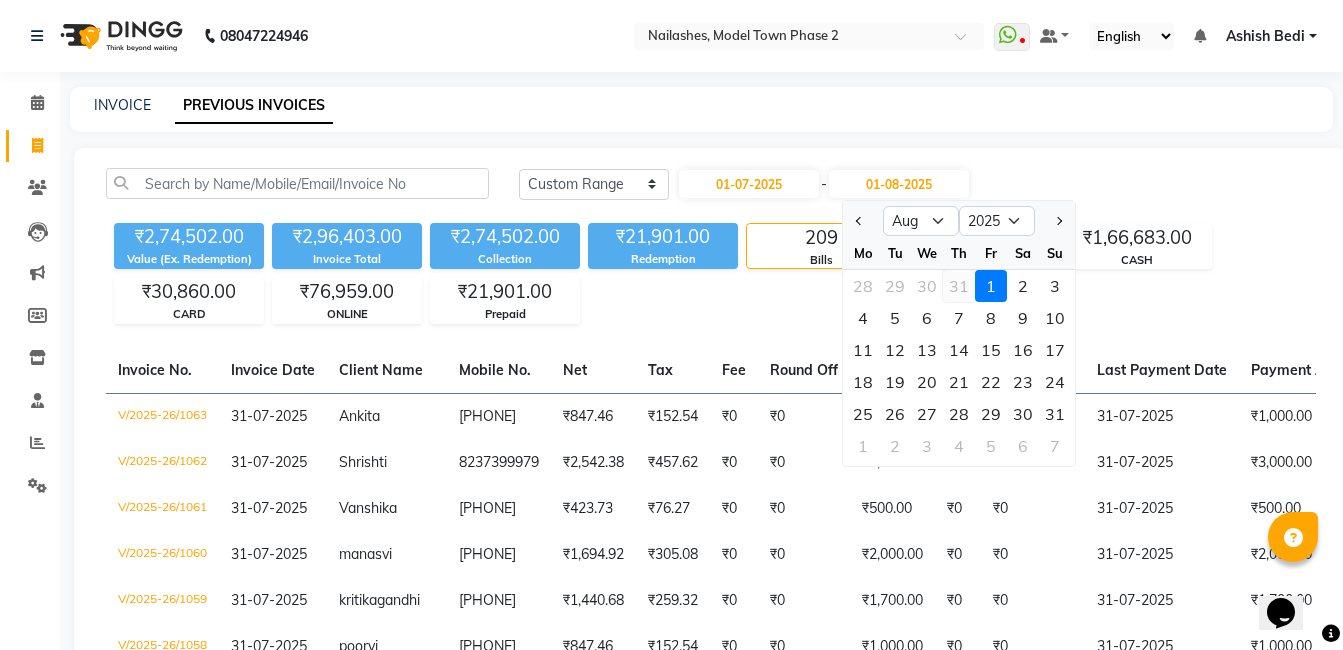 click on "31" 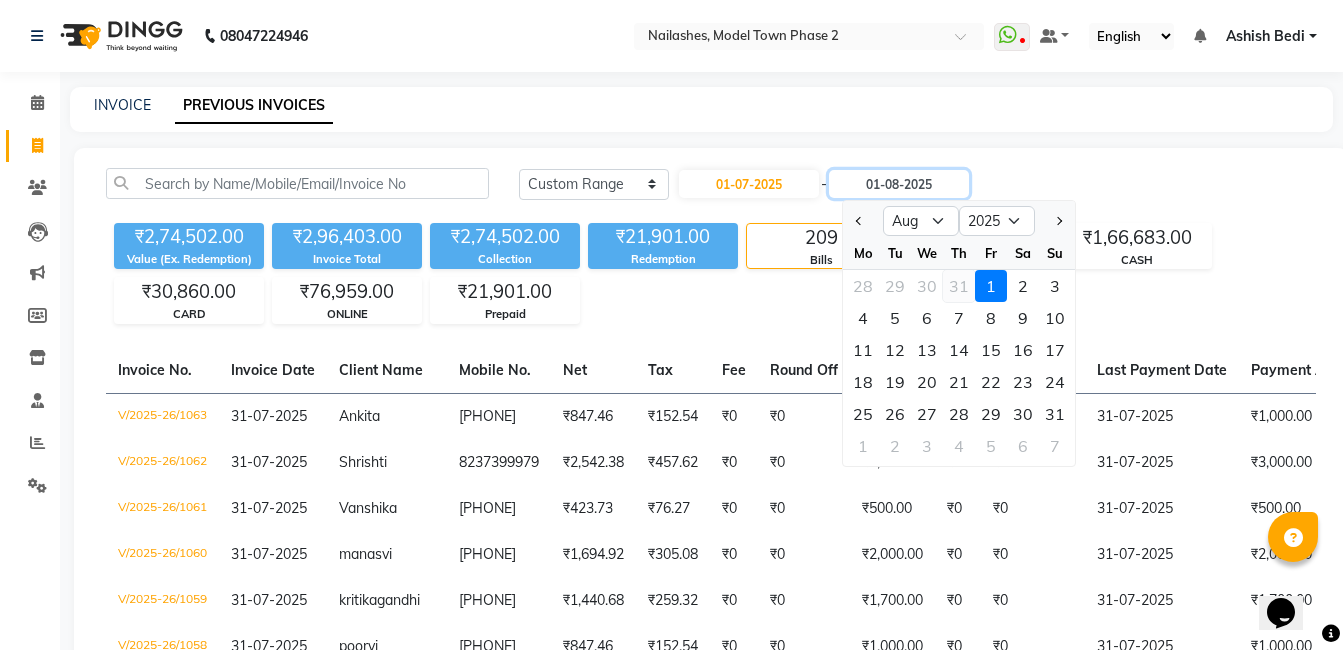 type on "31-07-2025" 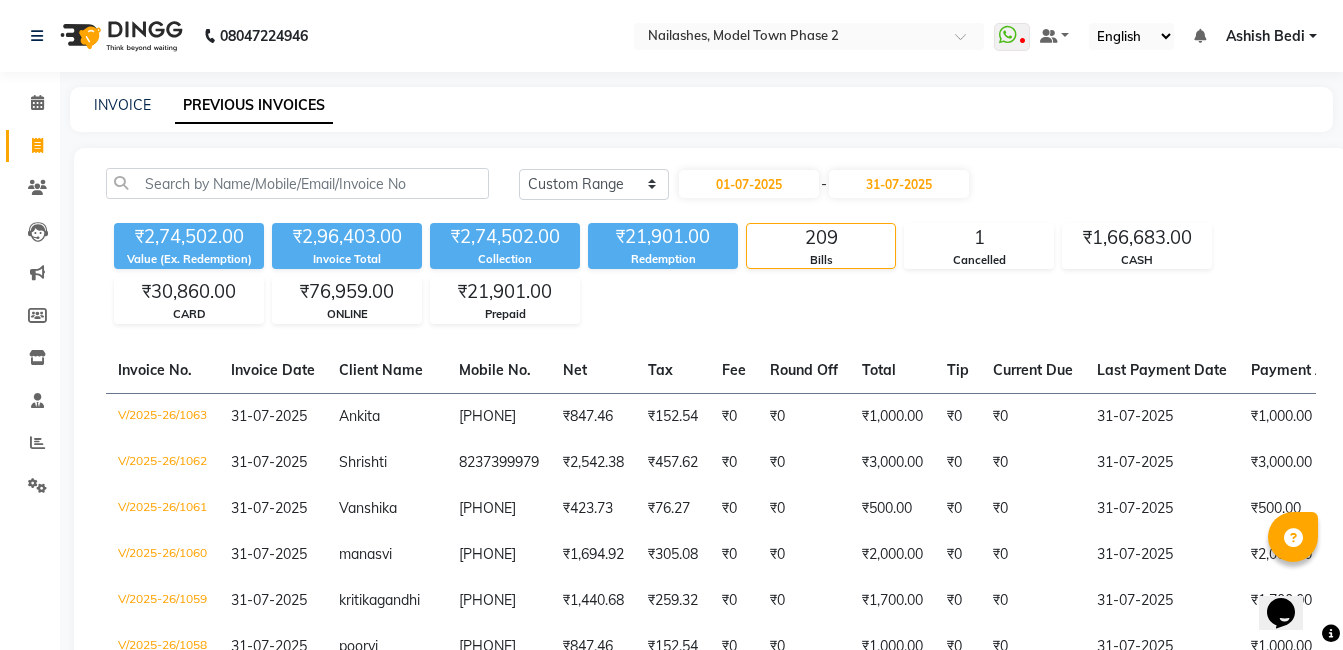 click on "₹2,74,502.00 Value (Ex. Redemption) ₹2,96,403.00 Invoice Total  ₹2,74,502.00 Collection ₹21,901.00 Redemption 209 Bills 1 Cancelled ₹1,66,683.00 CASH ₹30,860.00 CARD ₹76,959.00 ONLINE ₹21,901.00 Prepaid" 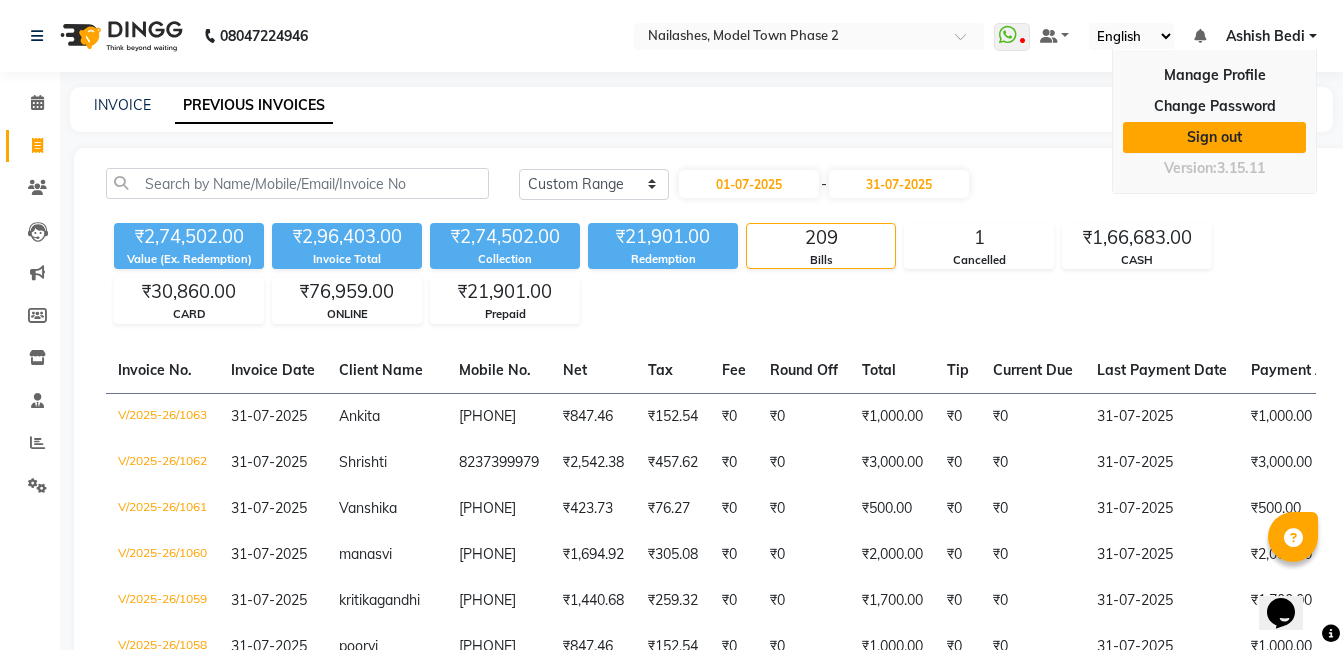 click on "Sign out" at bounding box center (1214, 137) 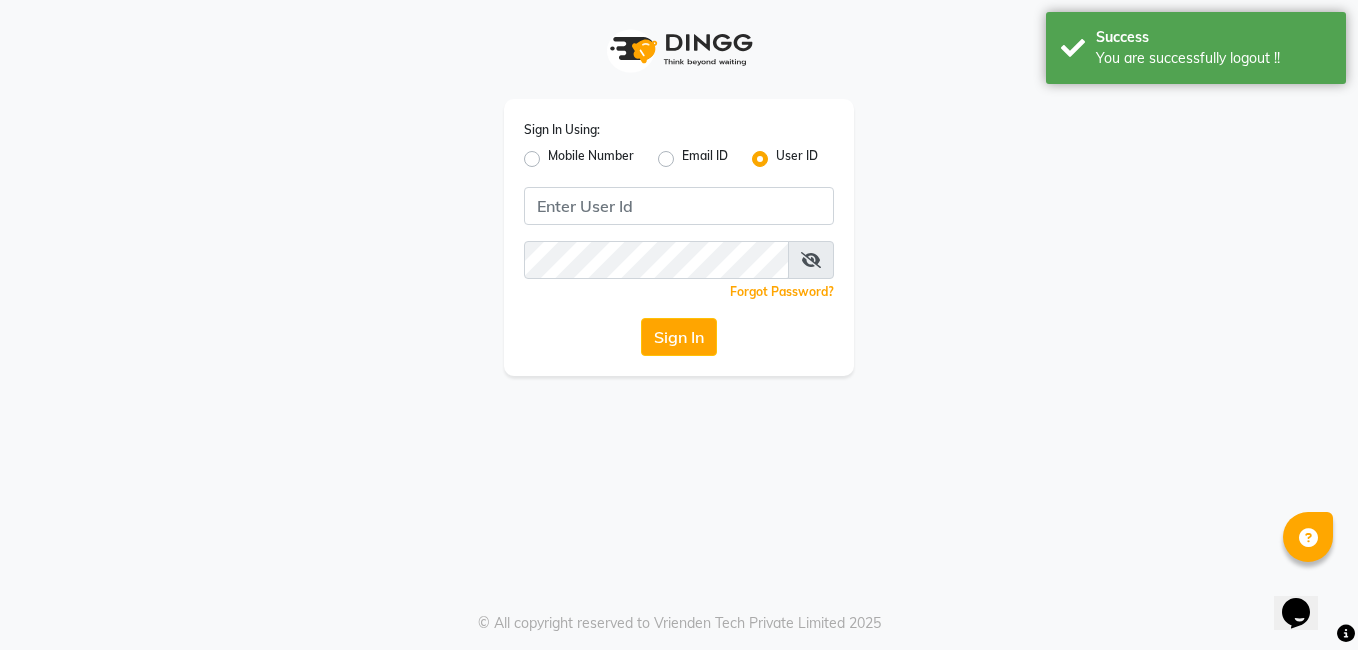 click on "Mobile Number" 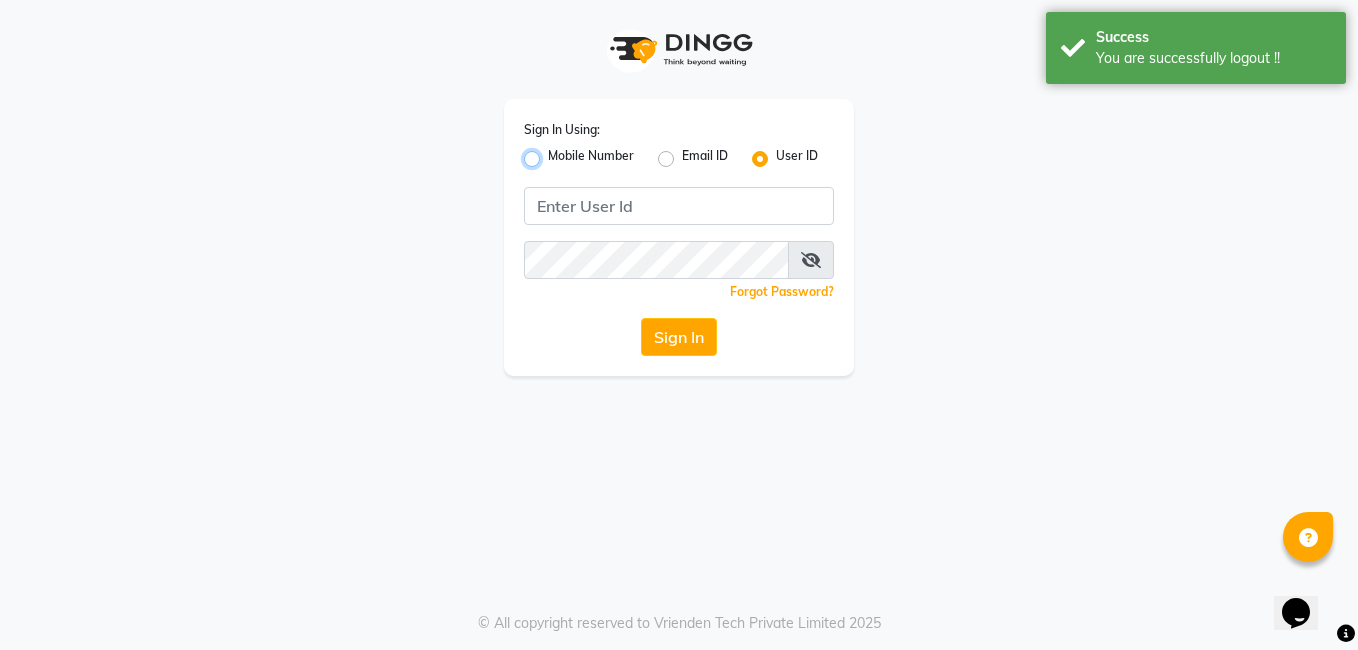 click on "Mobile Number" at bounding box center [554, 153] 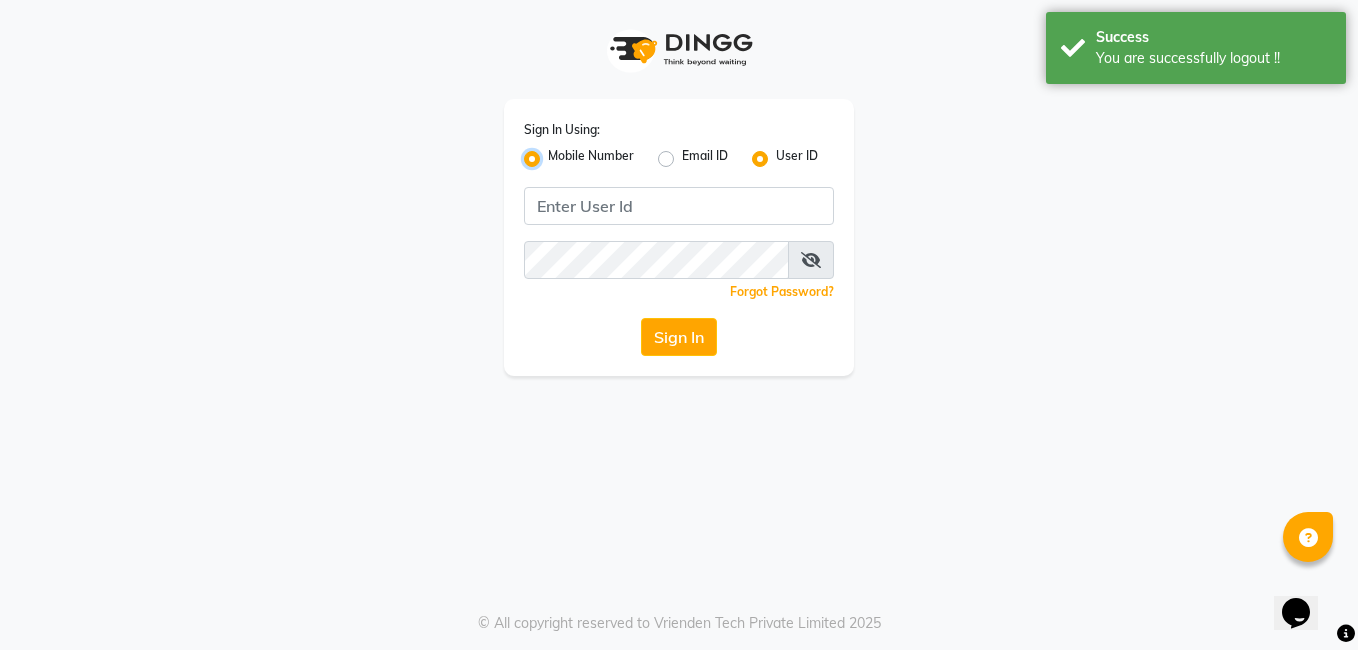 radio on "false" 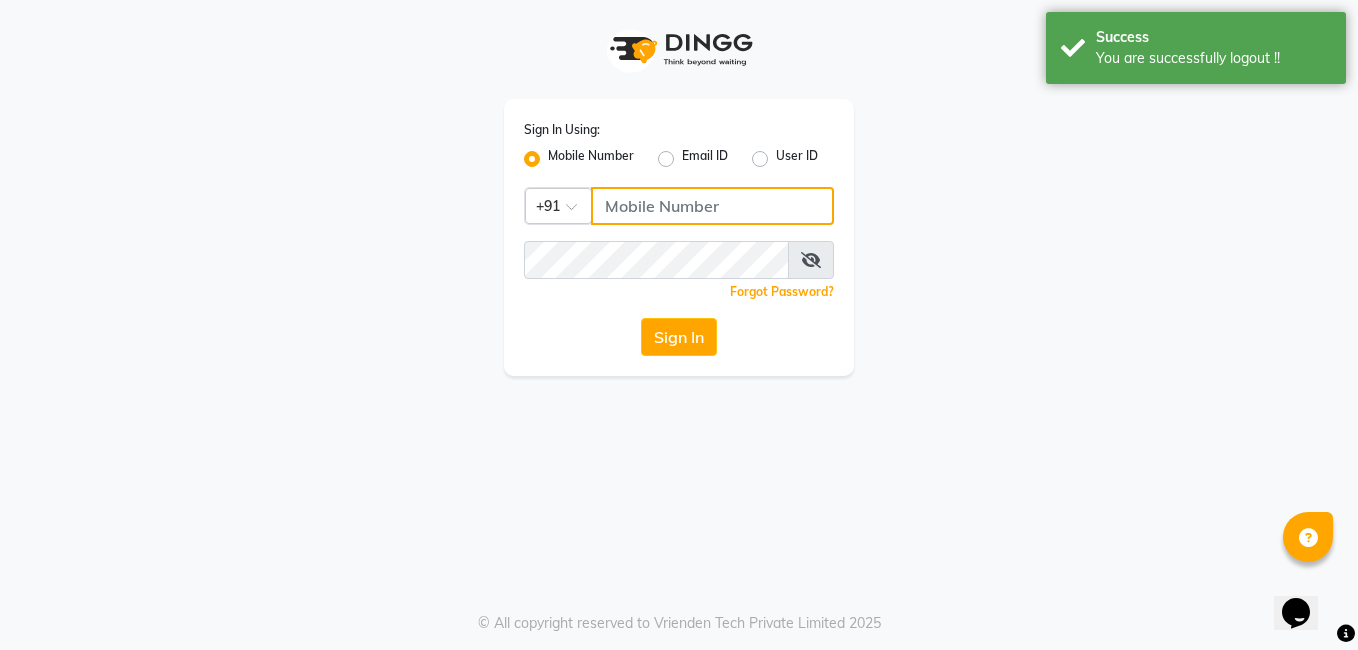 click 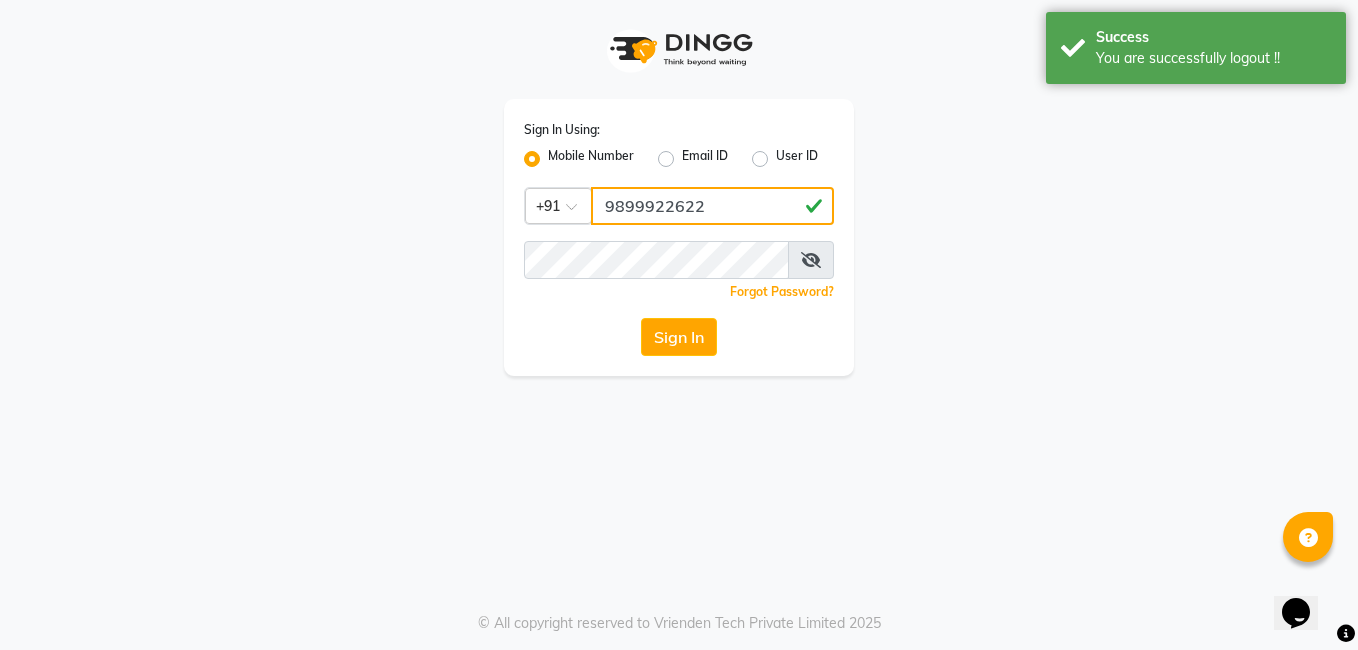 type on "9899922622" 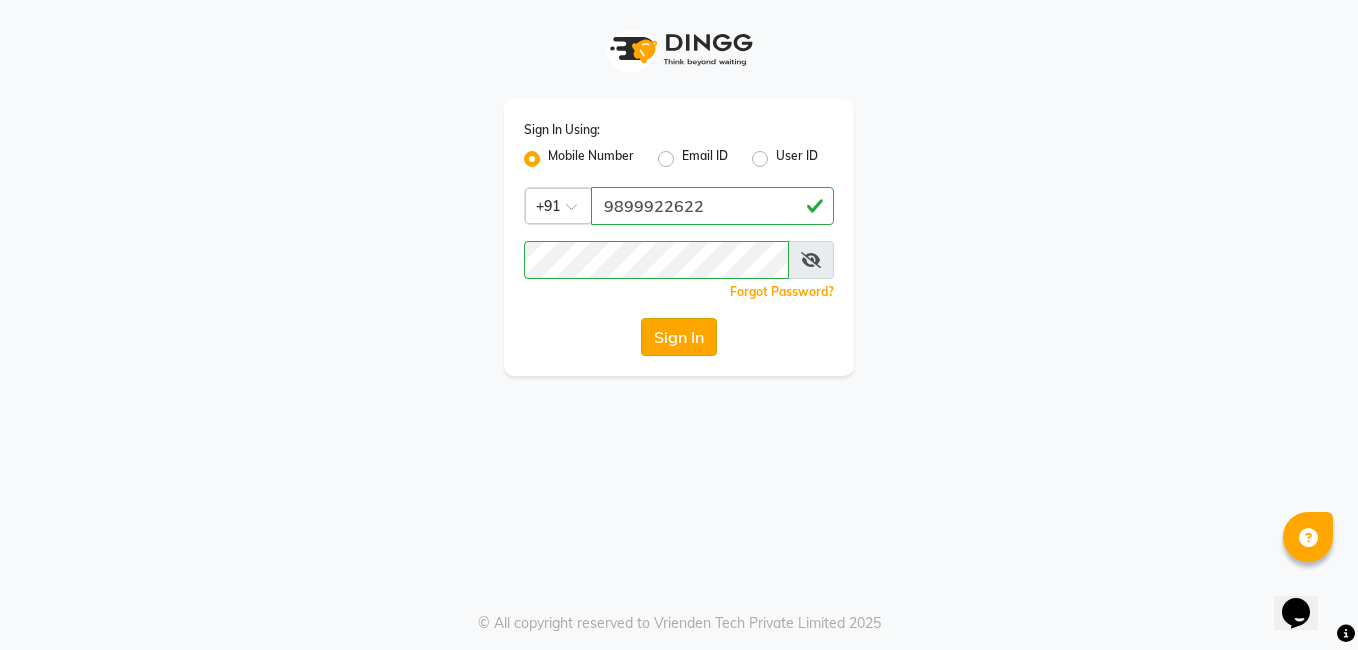 click on "Sign In" 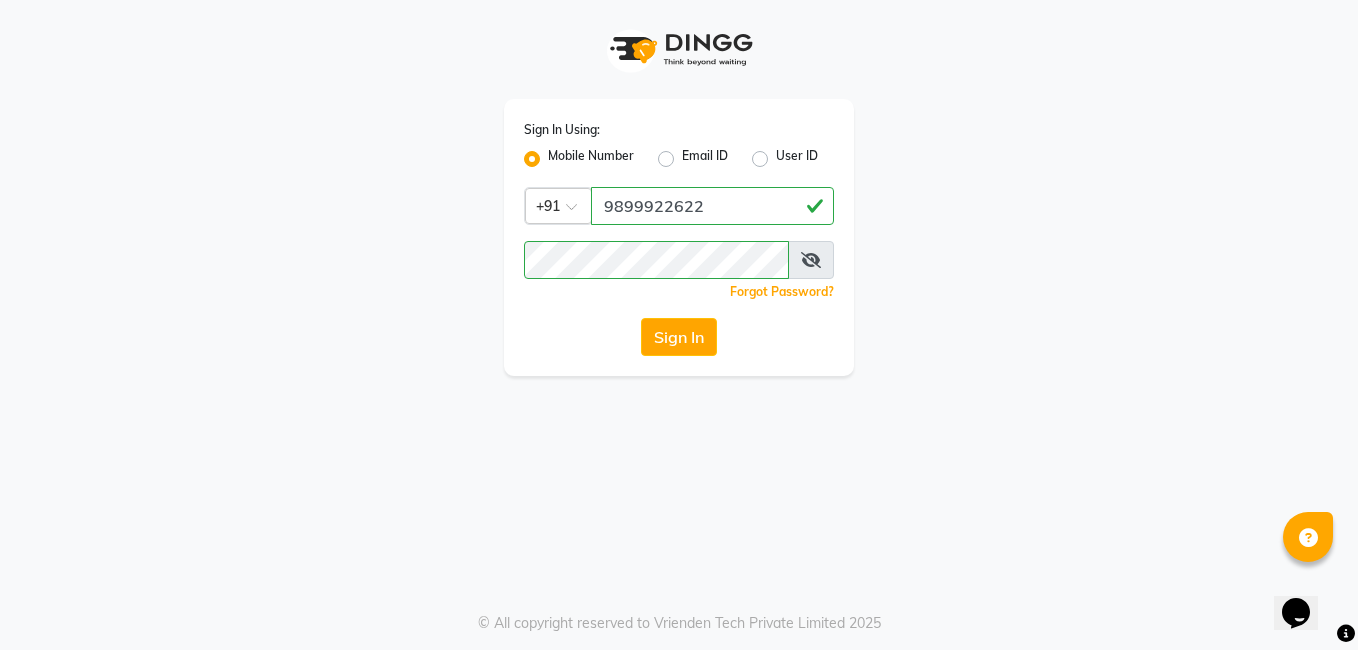 click on "Sign In" 